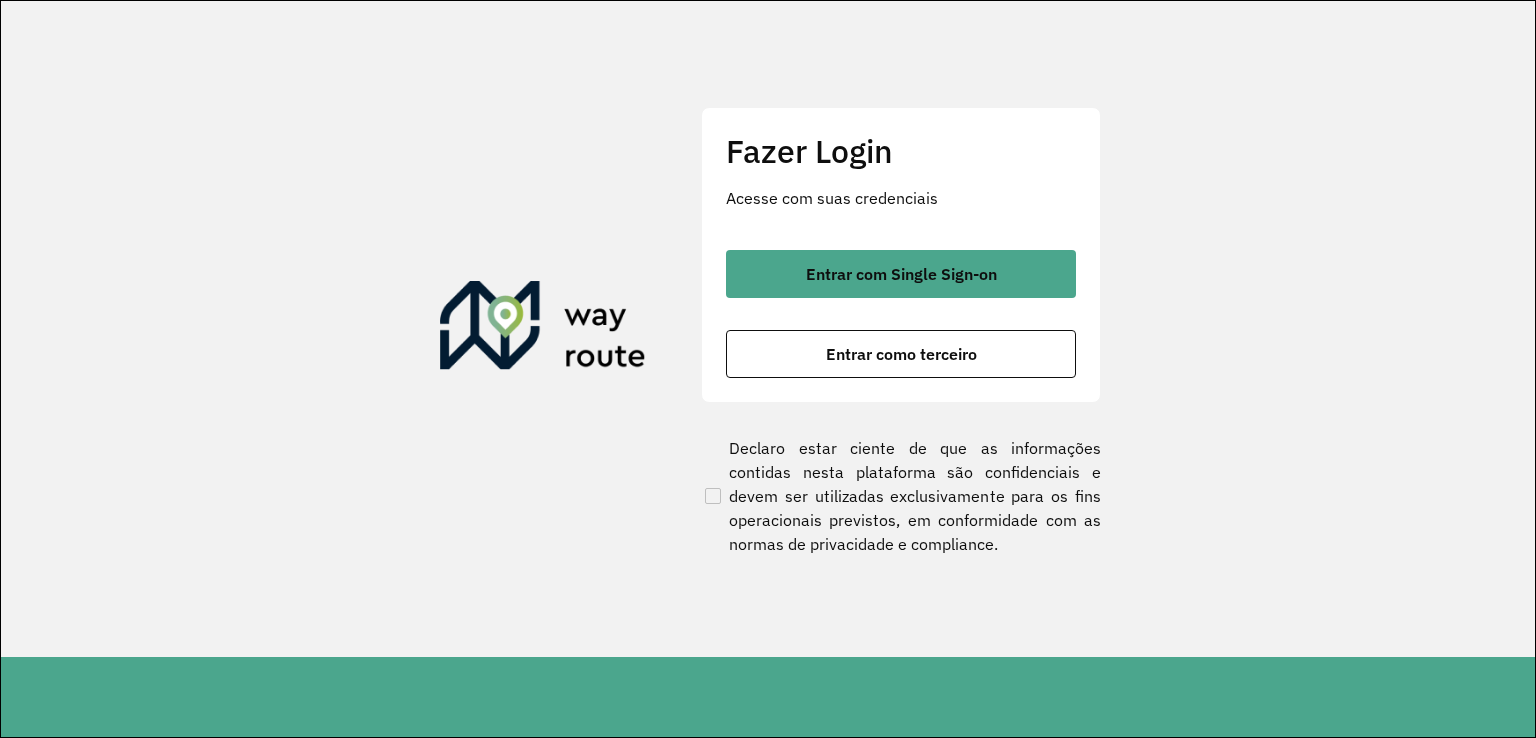 scroll, scrollTop: 0, scrollLeft: 0, axis: both 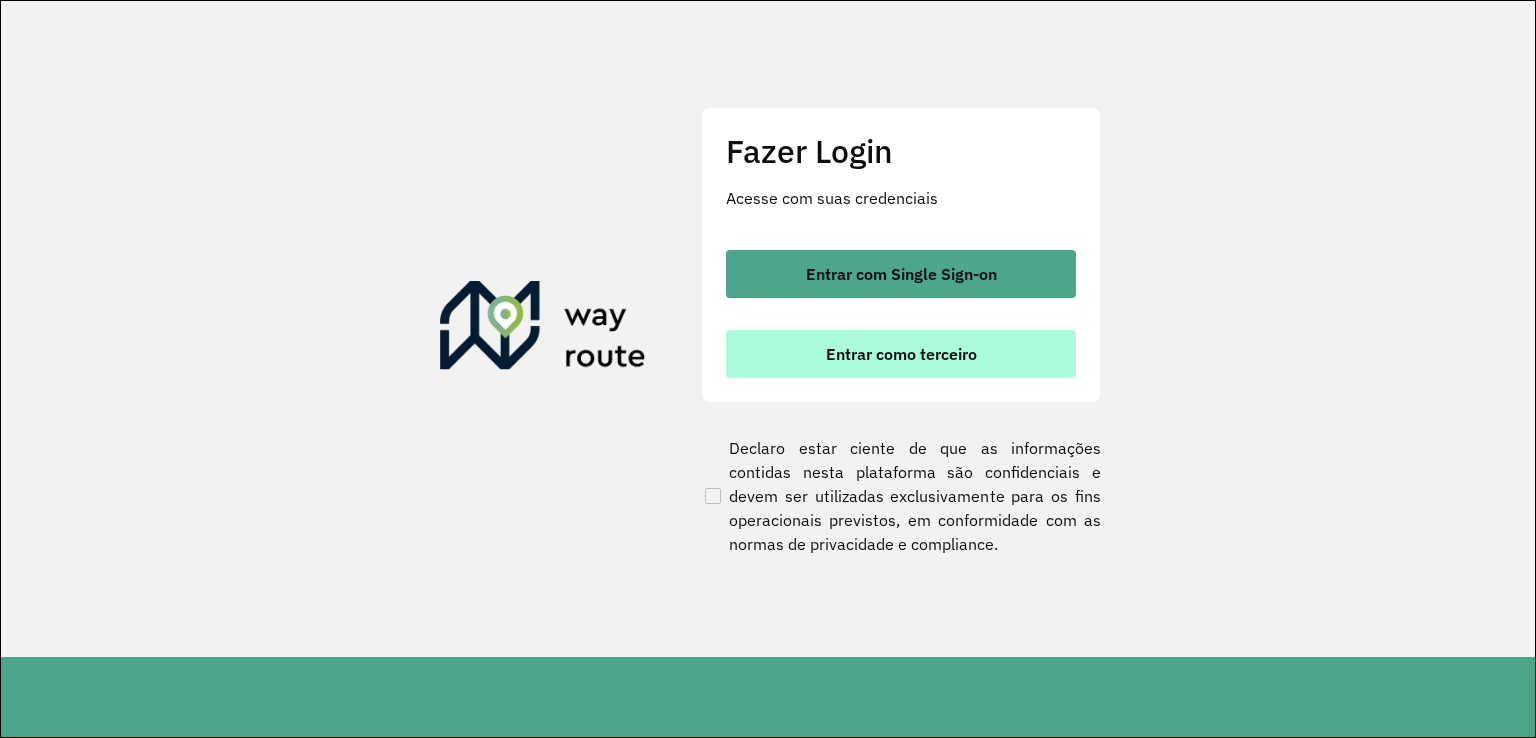click on "Entrar como terceiro" at bounding box center (901, 354) 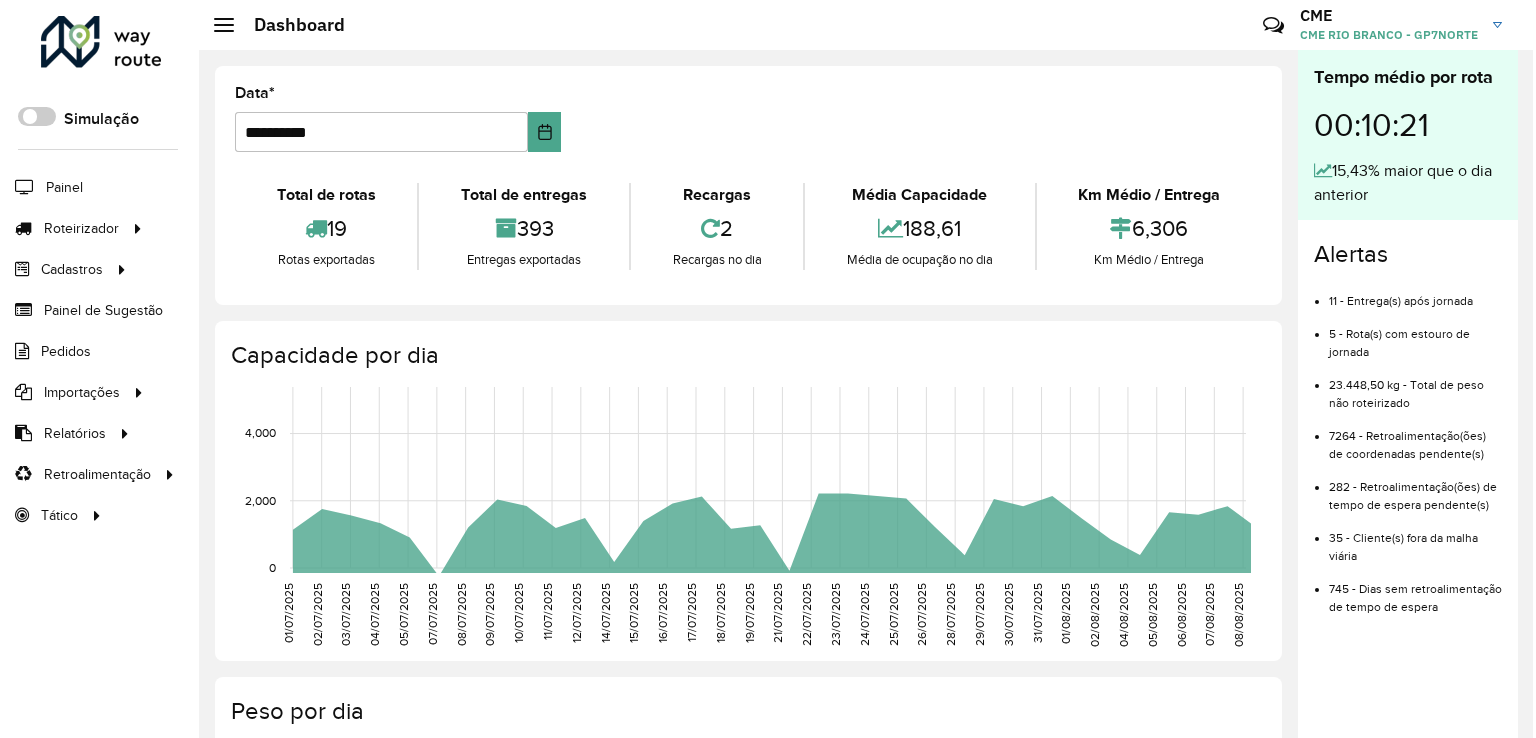 scroll, scrollTop: 0, scrollLeft: 0, axis: both 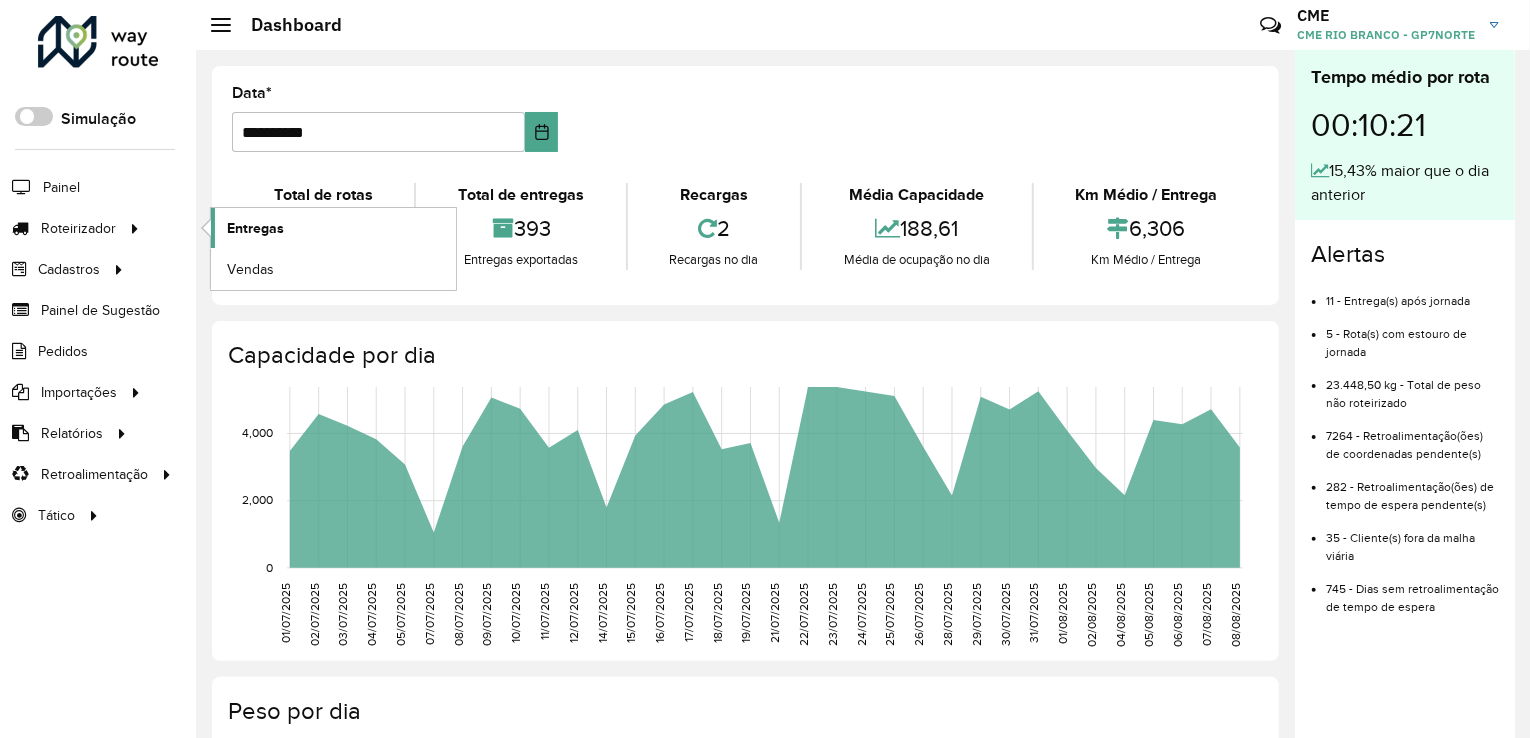 click on "Entregas" 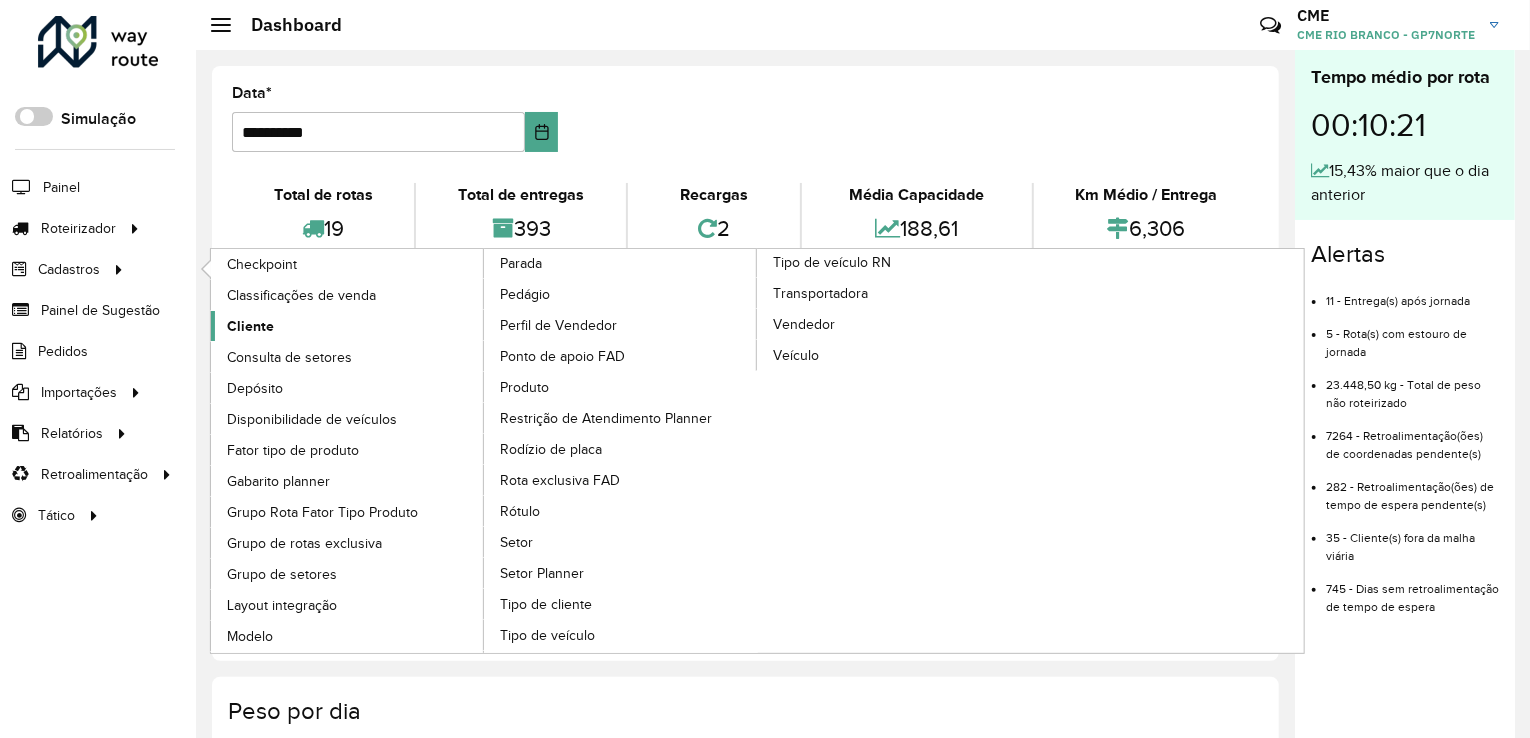 click on "Cliente" 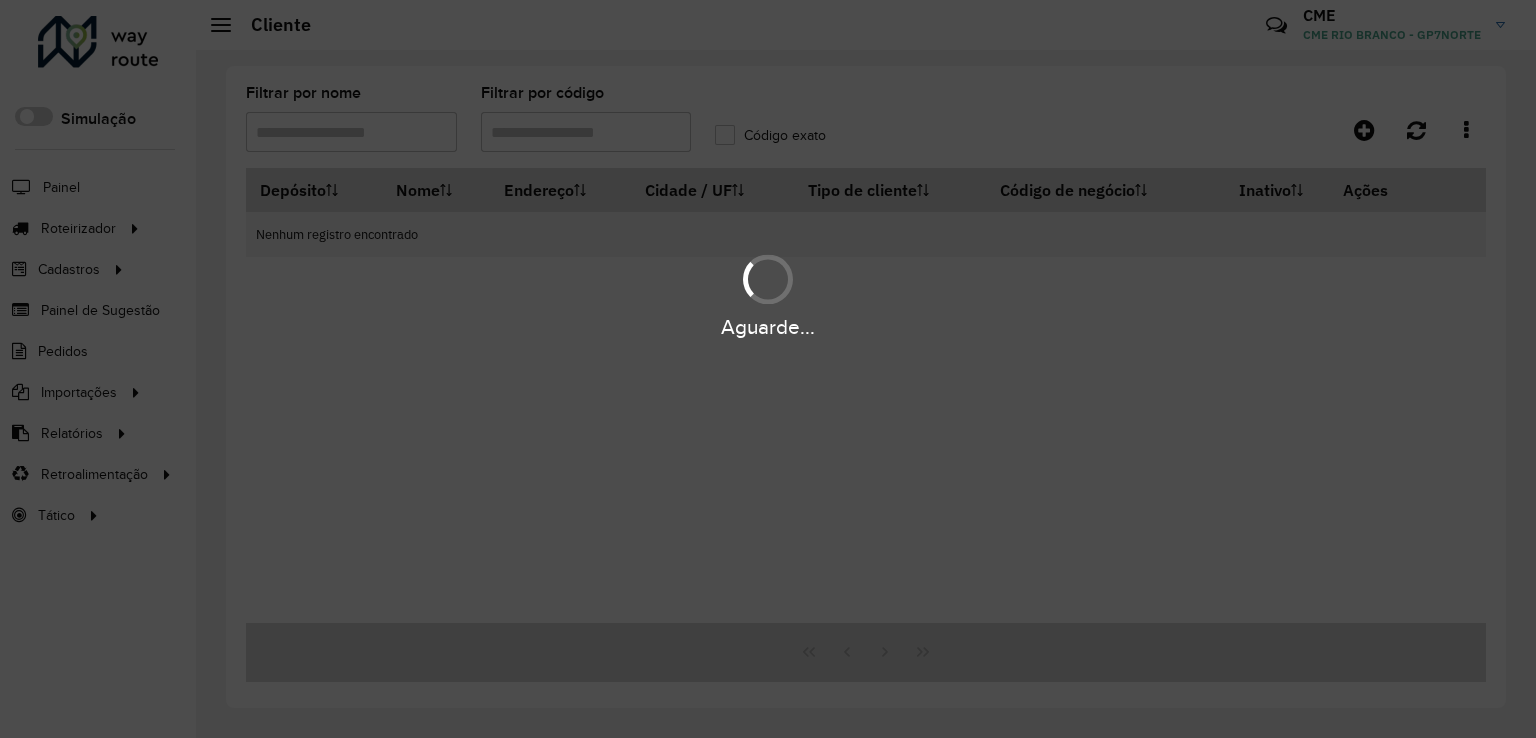 click on "Aguarde..." at bounding box center [768, 369] 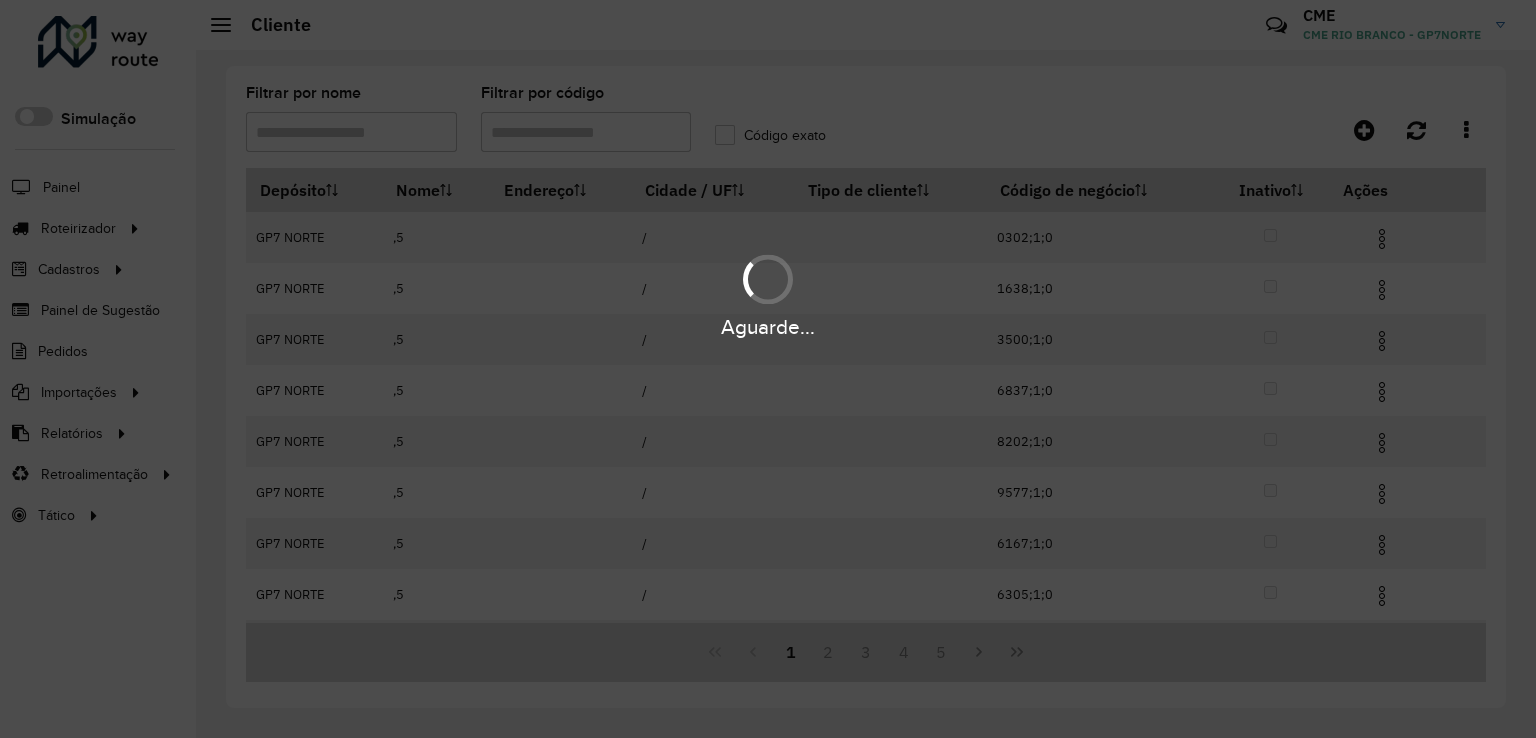 click on "Aguarde..." at bounding box center (768, 369) 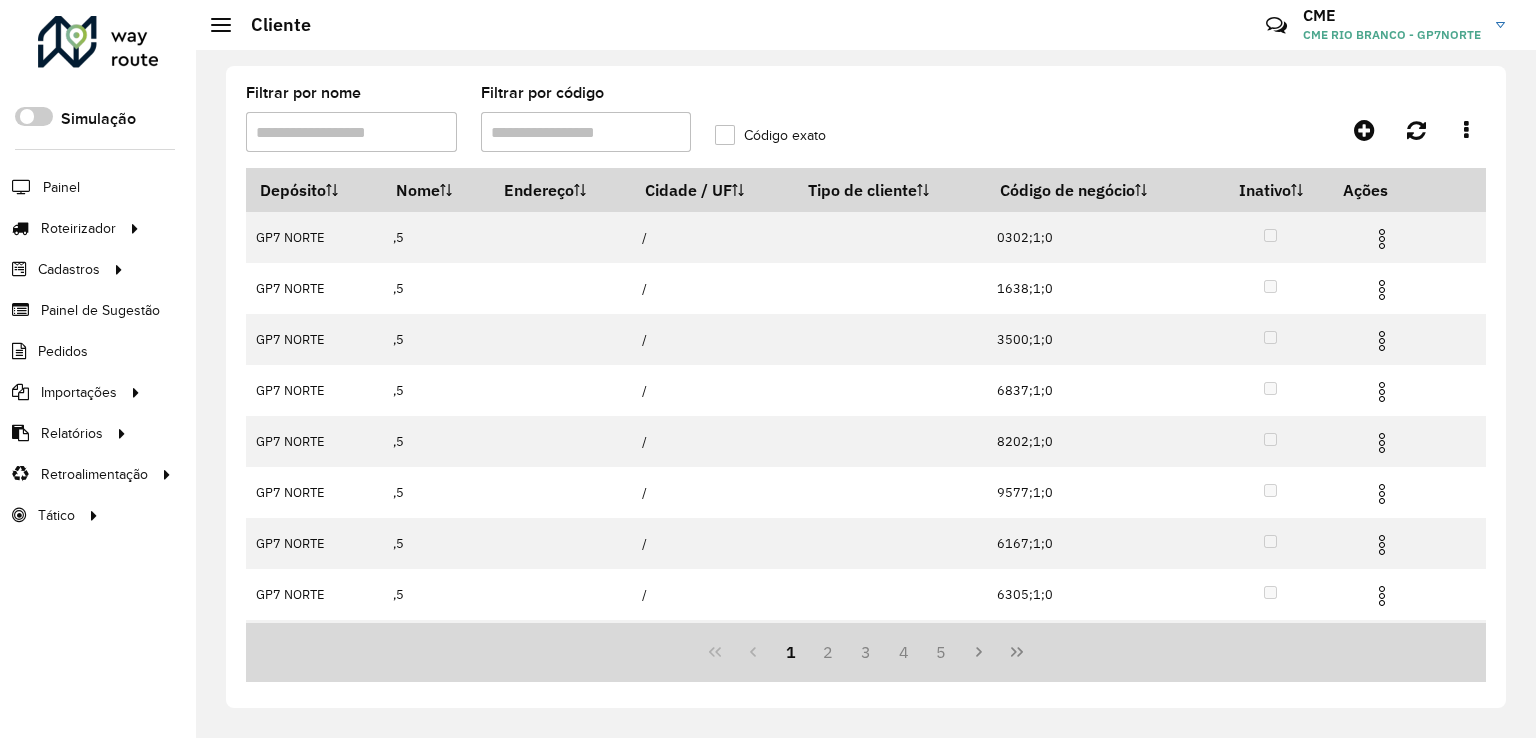 drag, startPoint x: 579, startPoint y: 119, endPoint x: 508, endPoint y: 133, distance: 72.36712 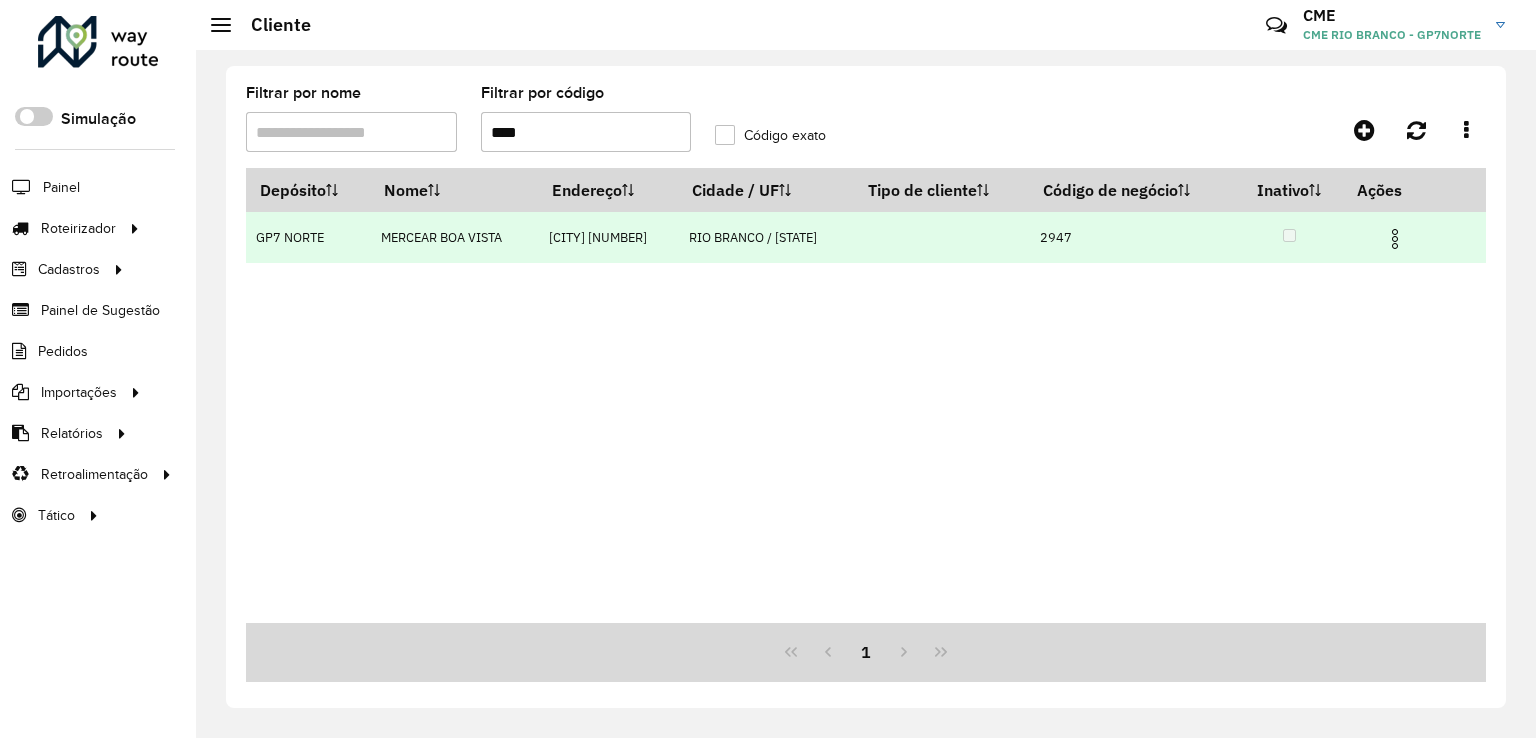 click at bounding box center (1395, 239) 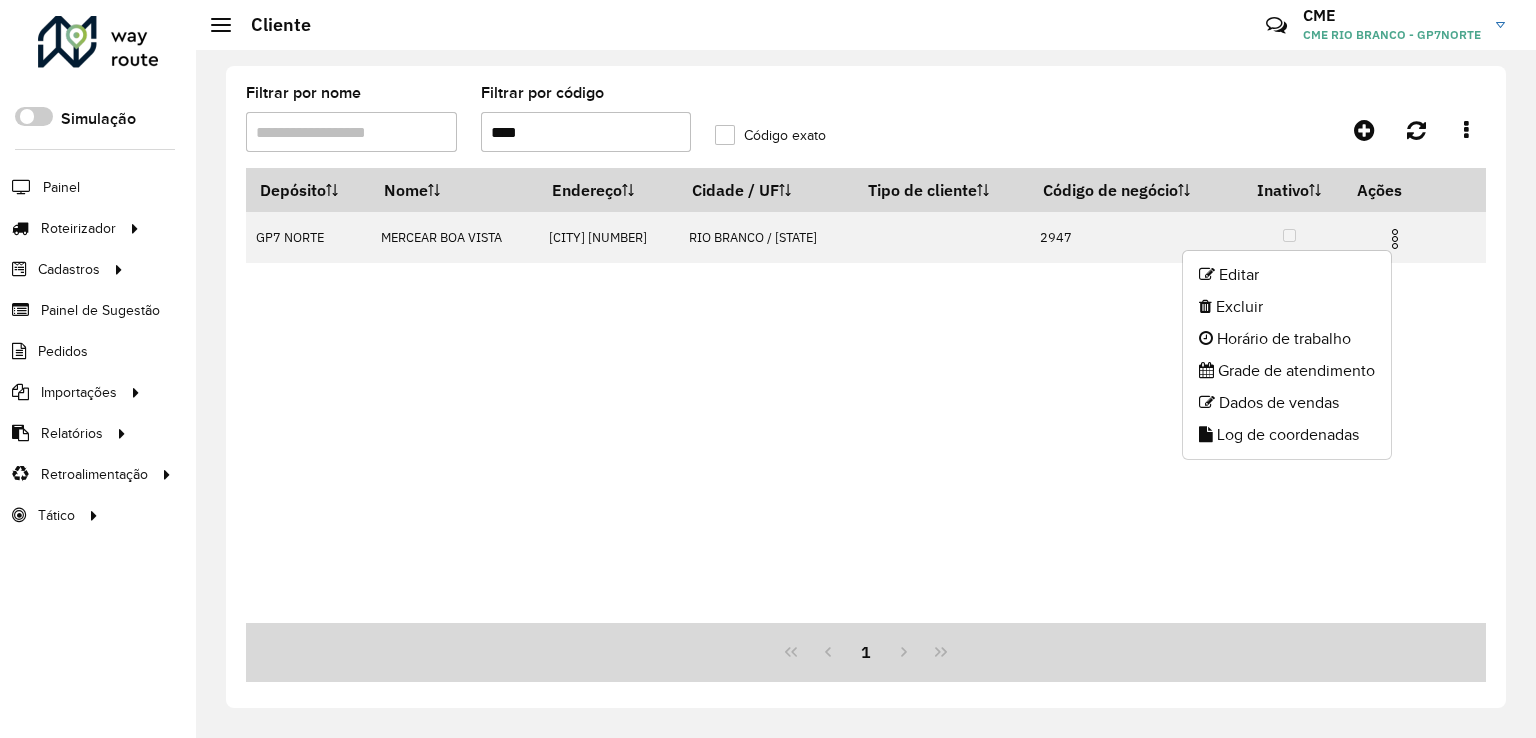 click on "Depósito   Nome   Endereço   Cidade / UF   Tipo de cliente   Código de negócio   Inativo   Ações   GP7 NORTE   MERCEAR  BOA  VISTA   SAO RAIMUNDO NONATO 732  RIO BRANCO / AC      2947" at bounding box center (866, 395) 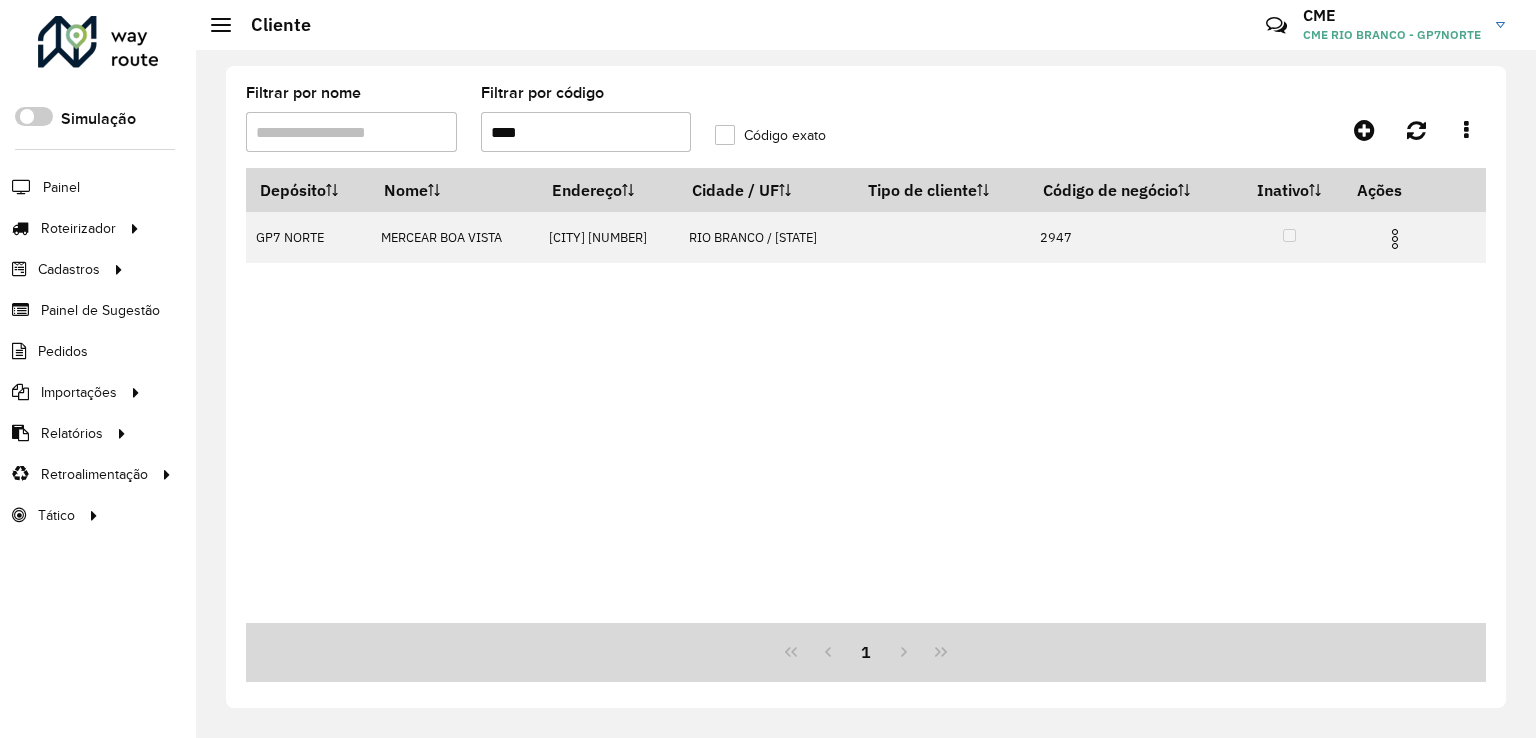 drag, startPoint x: 568, startPoint y: 131, endPoint x: 440, endPoint y: 129, distance: 128.01562 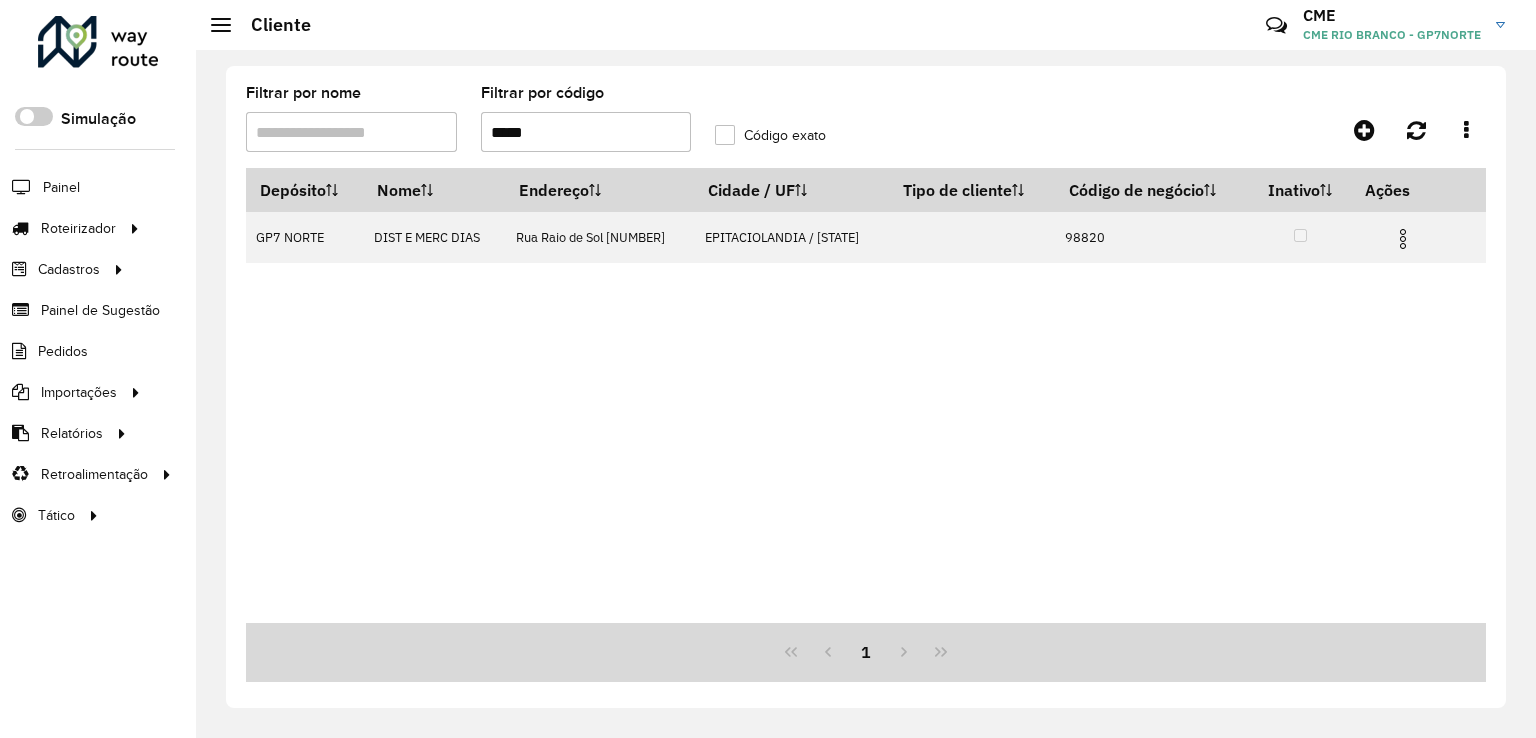type on "*****" 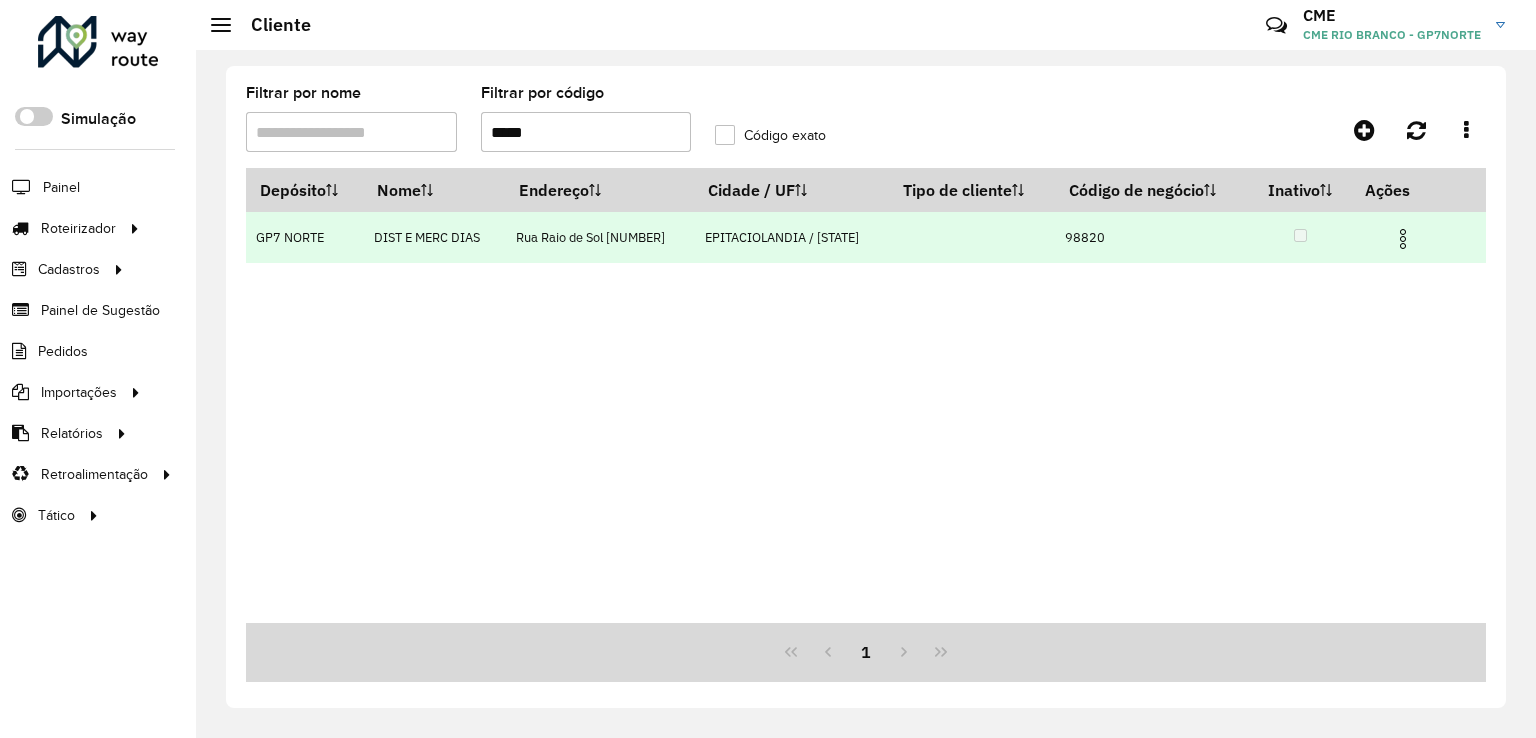 click at bounding box center [1403, 239] 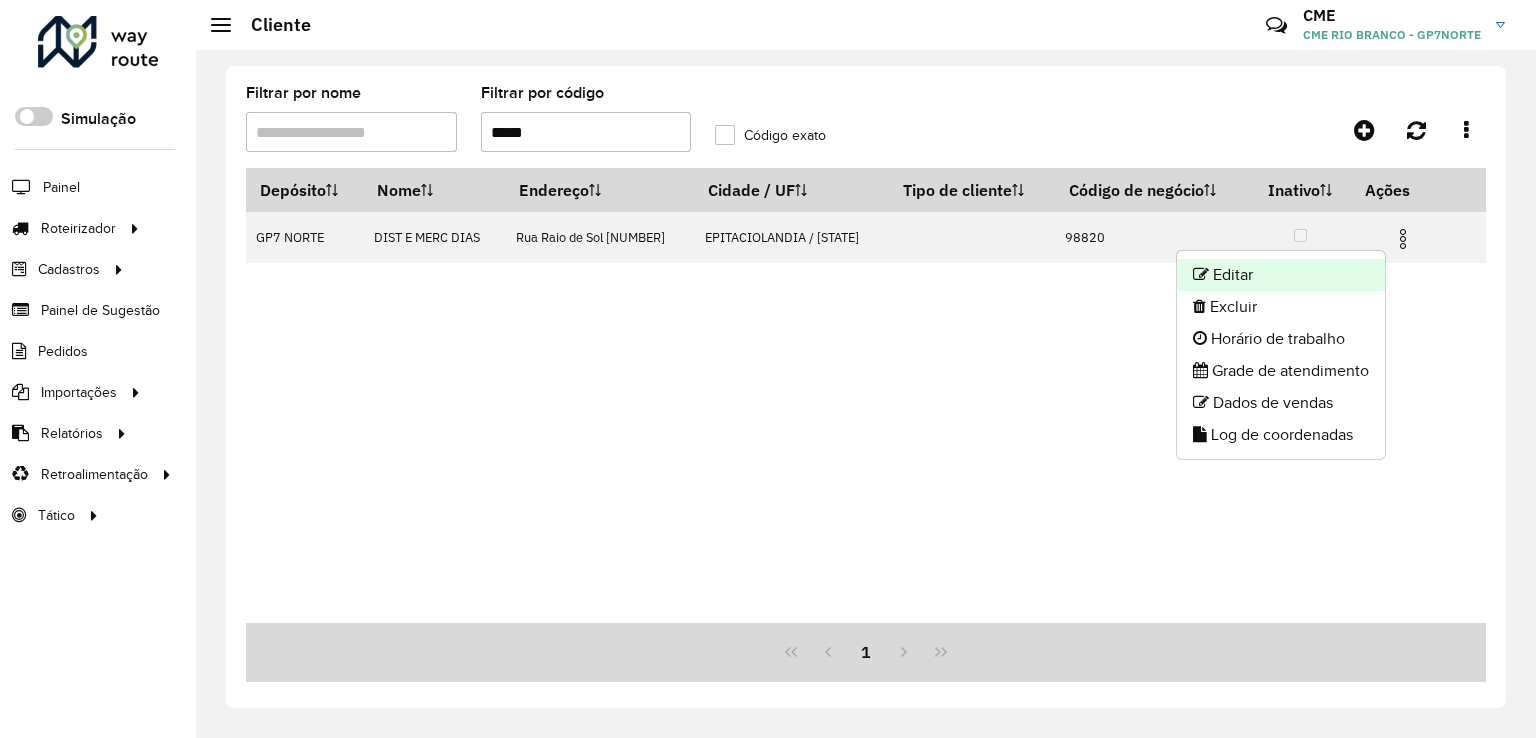 click on "Editar" 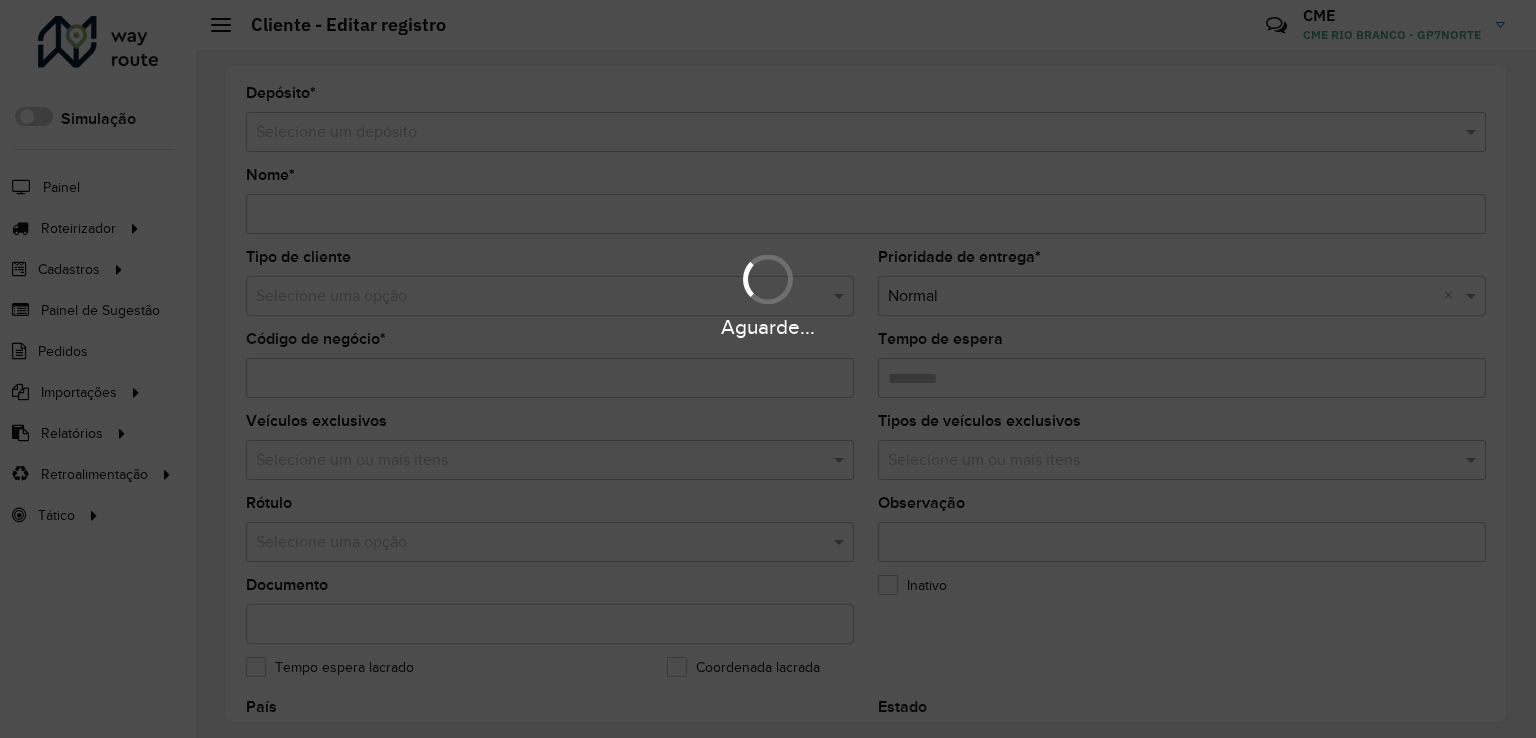 type on "**********" 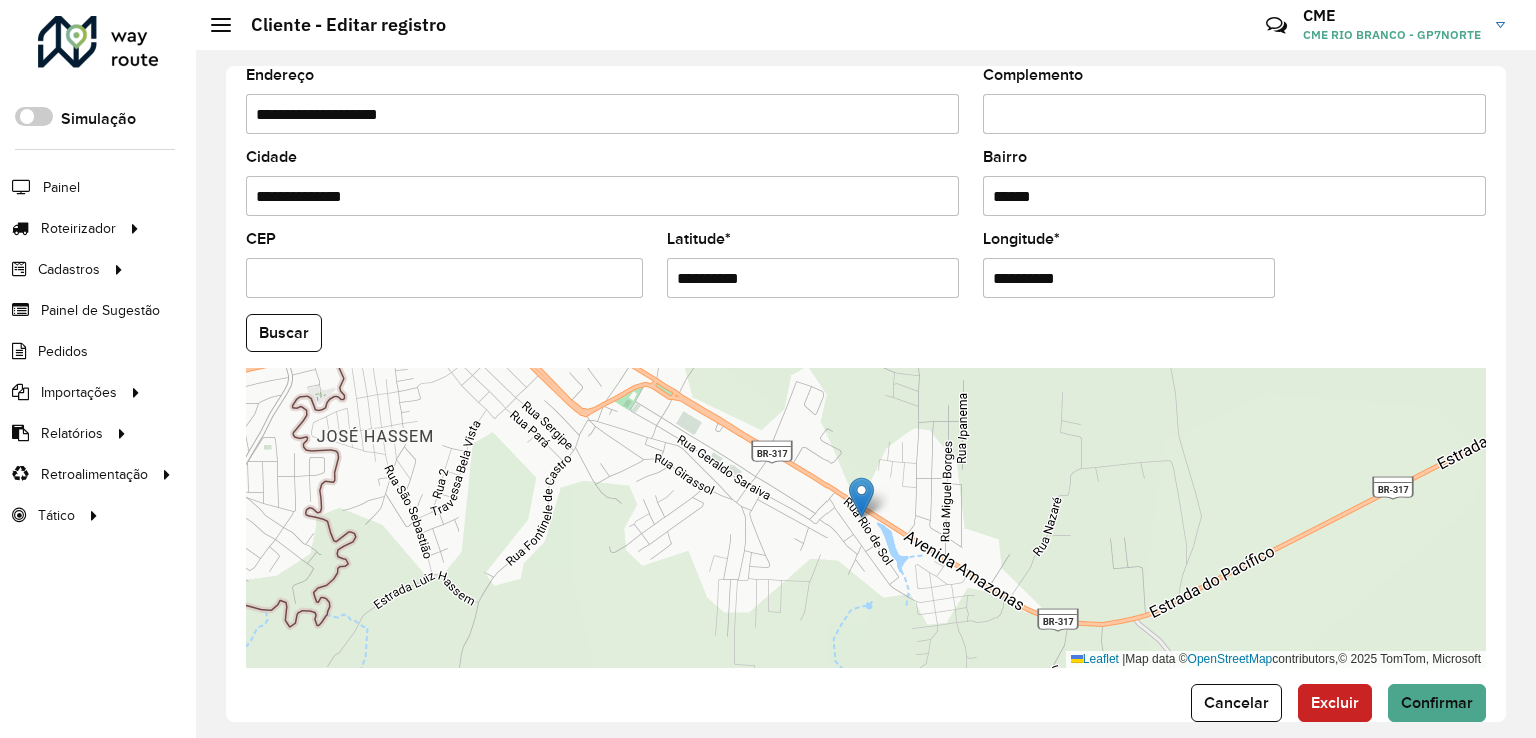 scroll, scrollTop: 742, scrollLeft: 0, axis: vertical 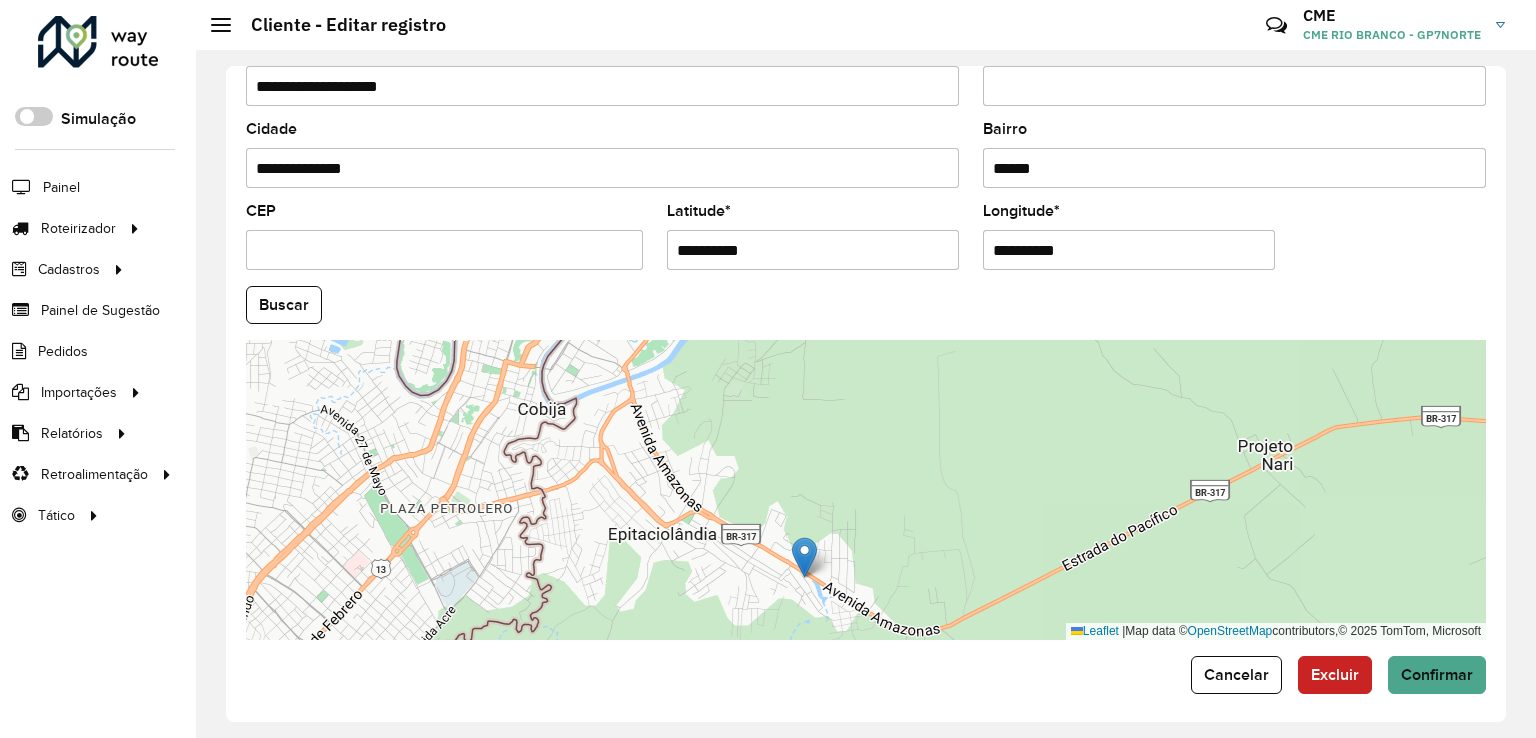 drag, startPoint x: 865, startPoint y: 413, endPoint x: 844, endPoint y: 561, distance: 149.48244 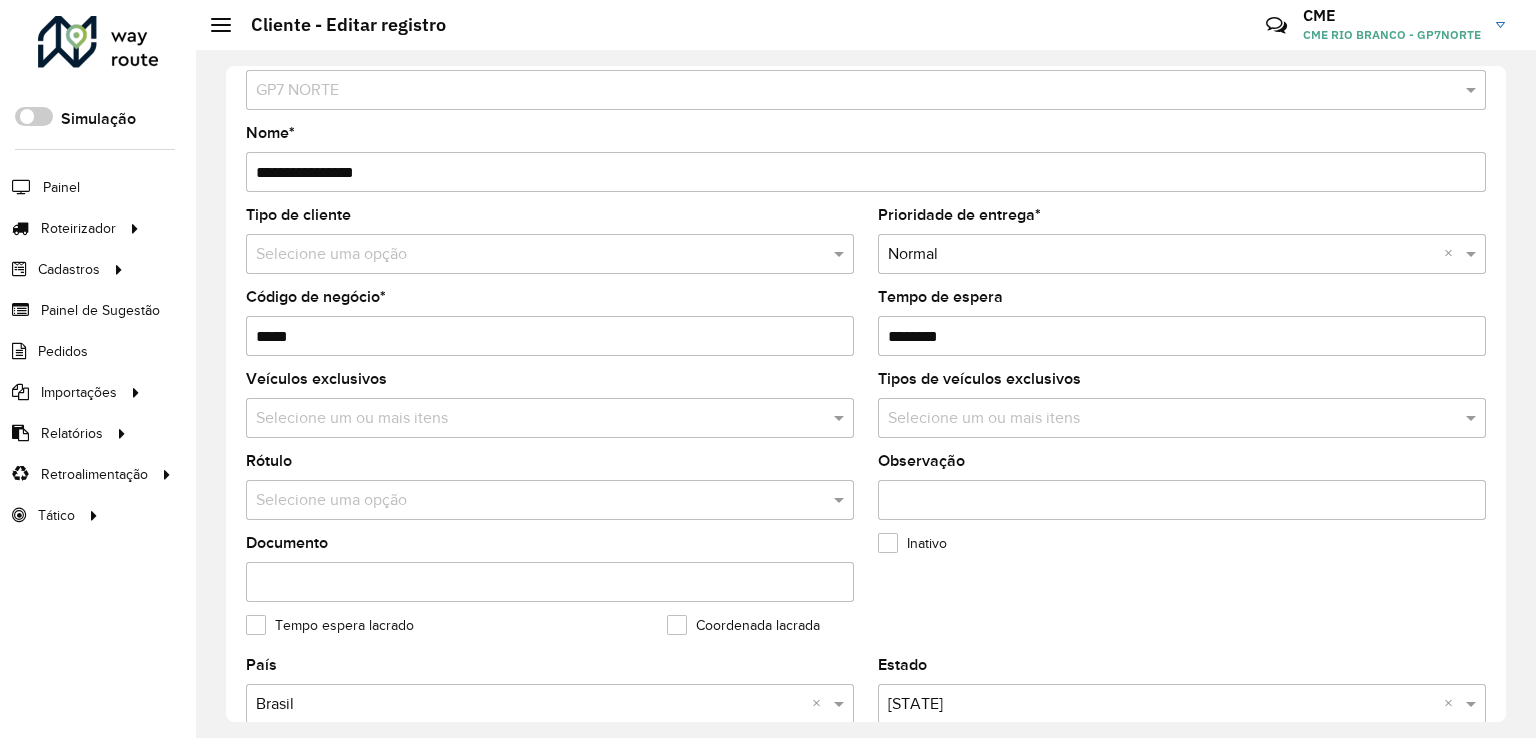 scroll, scrollTop: 0, scrollLeft: 0, axis: both 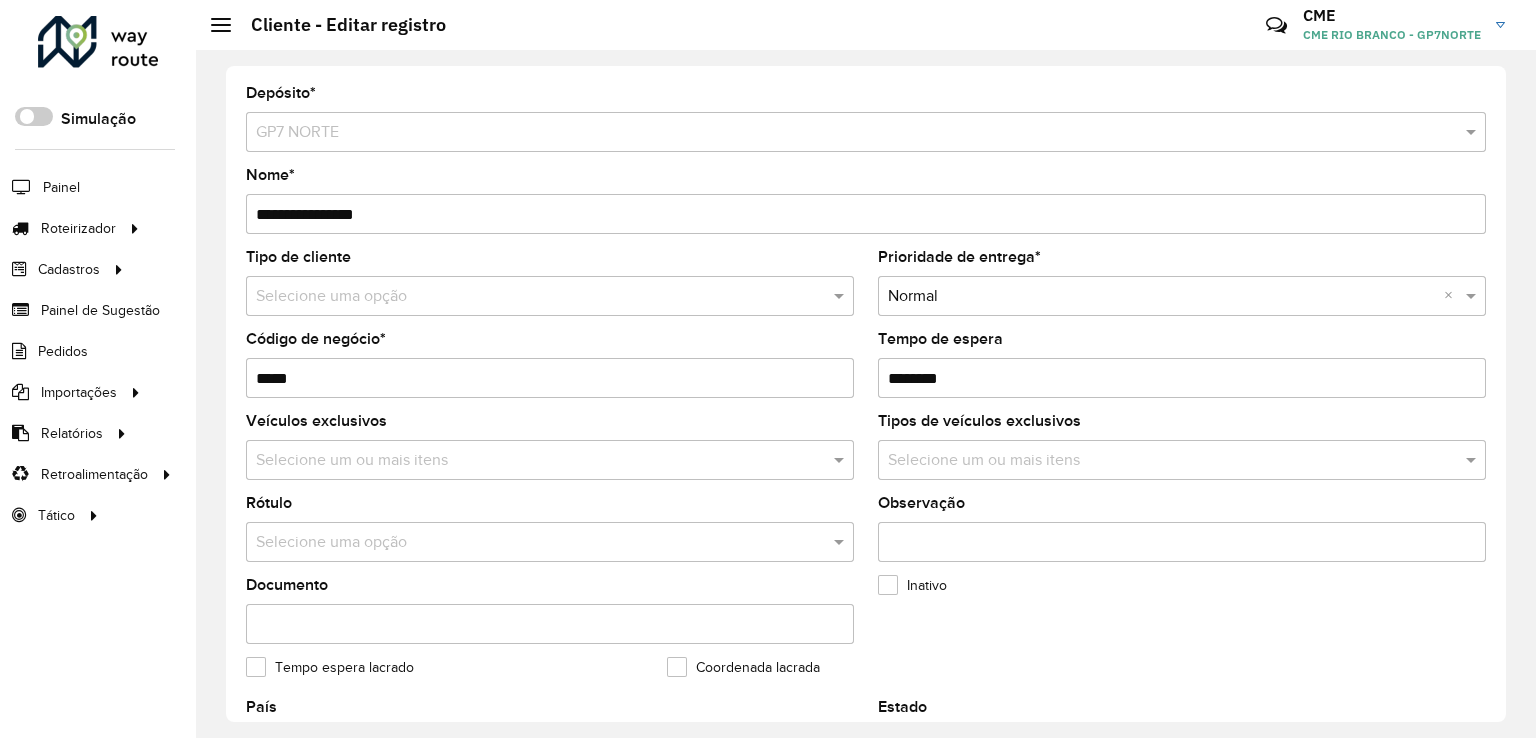 click on "Observação" 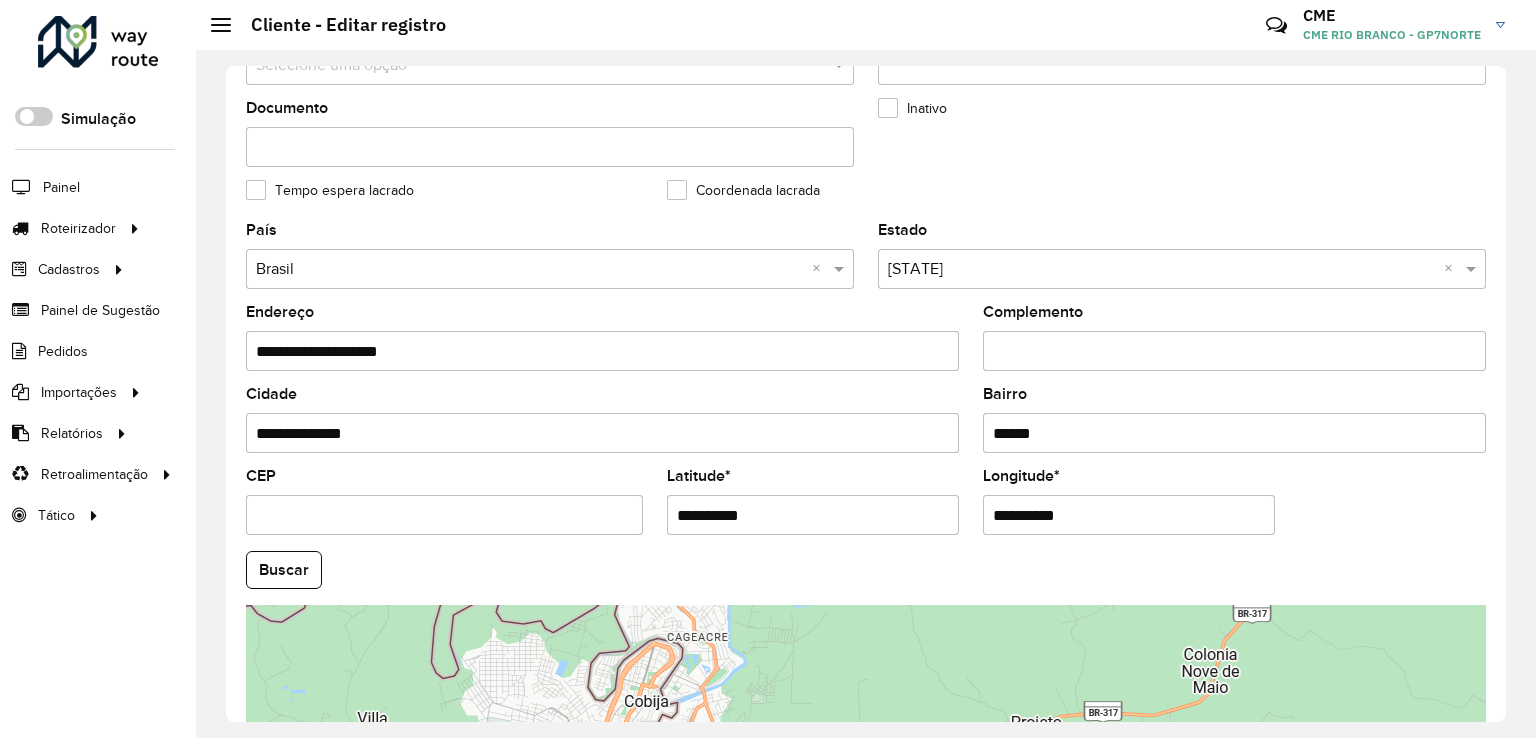scroll, scrollTop: 600, scrollLeft: 0, axis: vertical 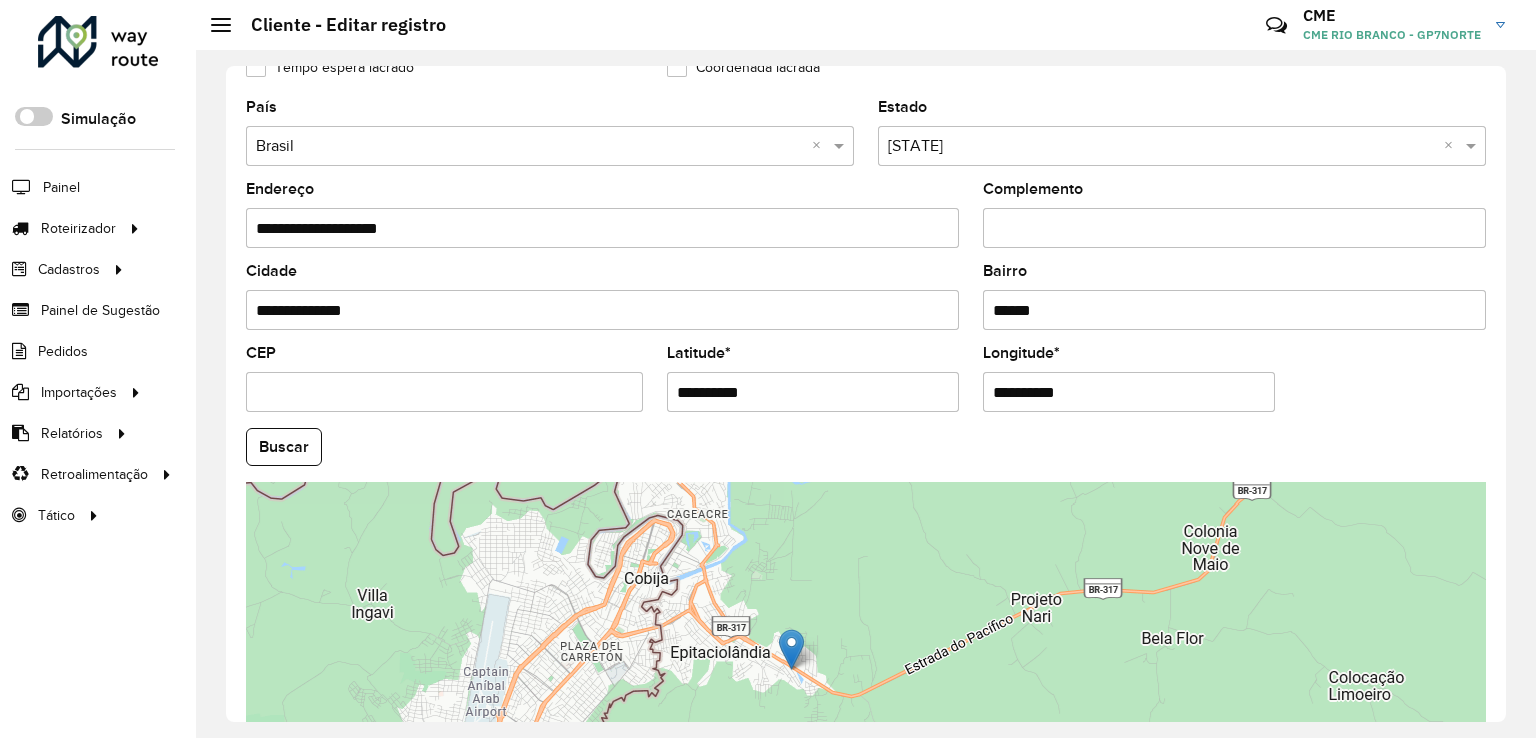 drag, startPoint x: 850, startPoint y: 387, endPoint x: 574, endPoint y: 392, distance: 276.0453 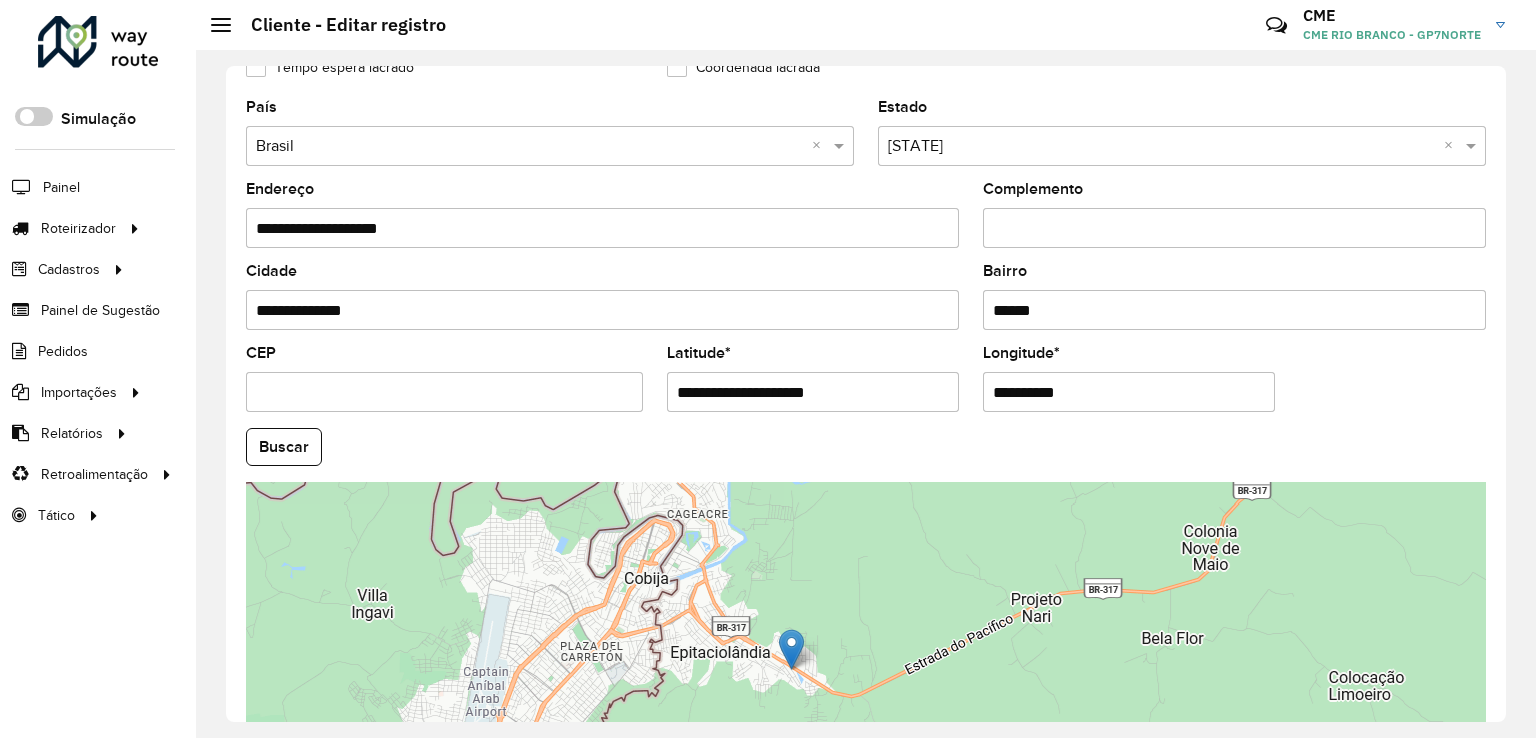 drag, startPoint x: 754, startPoint y: 392, endPoint x: 870, endPoint y: 385, distance: 116.21101 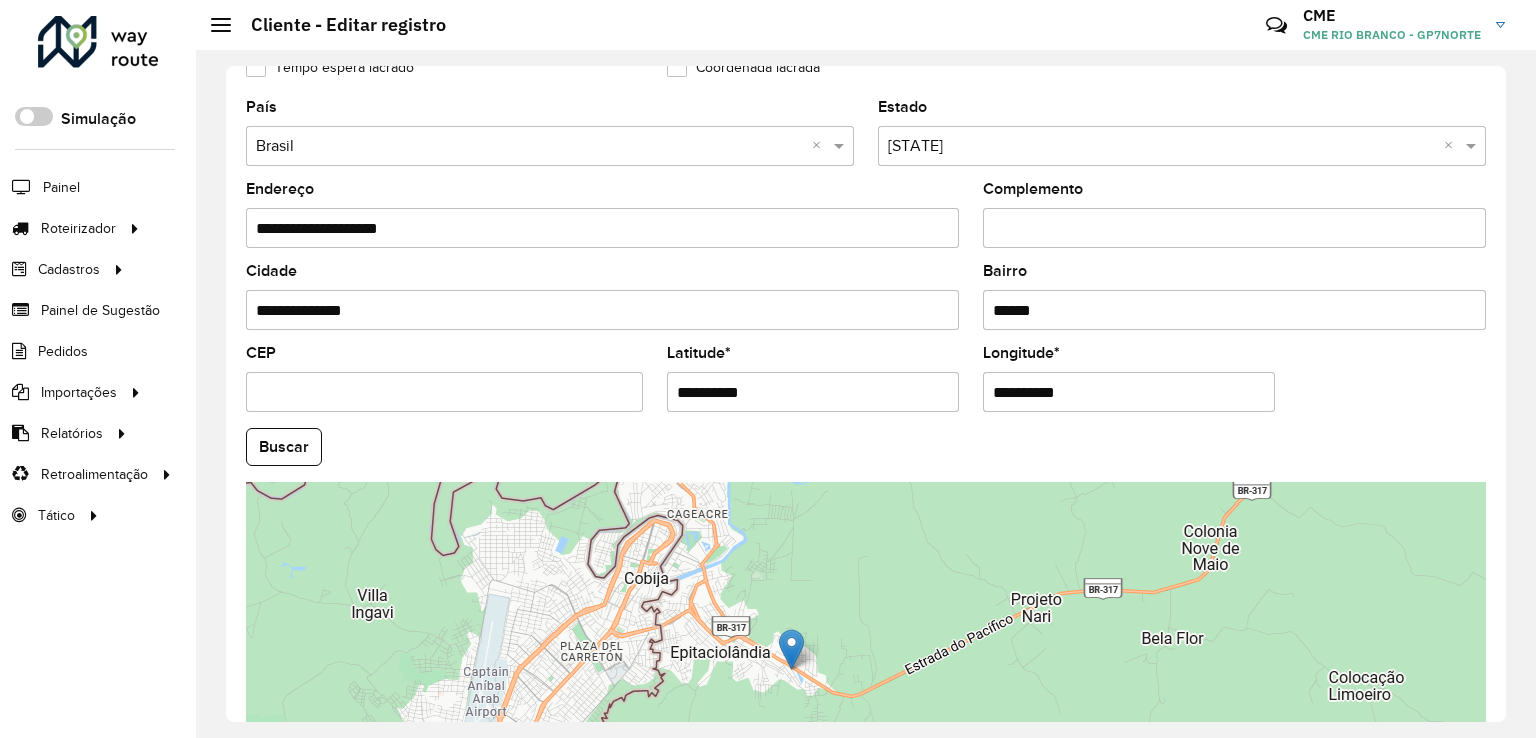 type on "**********" 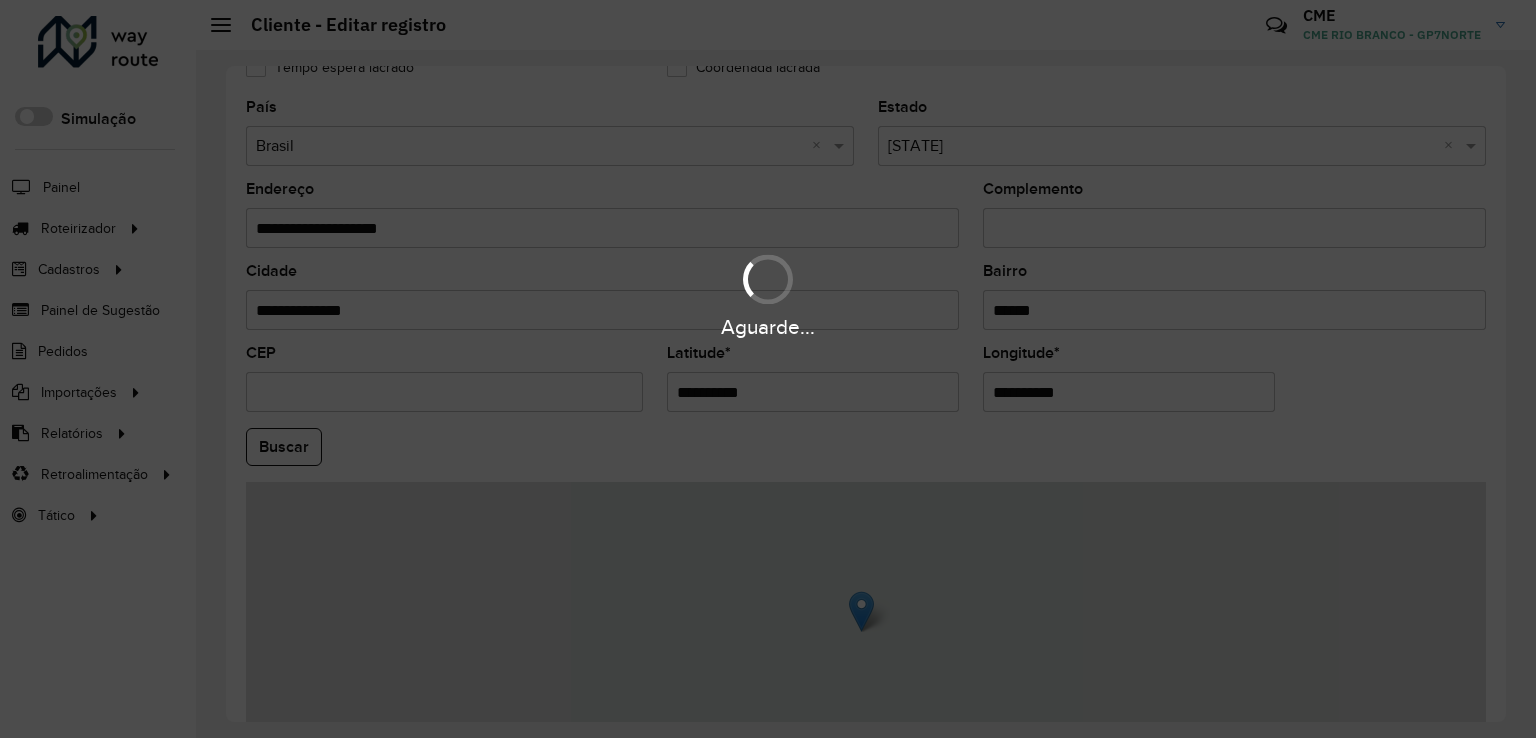 drag, startPoint x: 1091, startPoint y: 383, endPoint x: 898, endPoint y: 386, distance: 193.02332 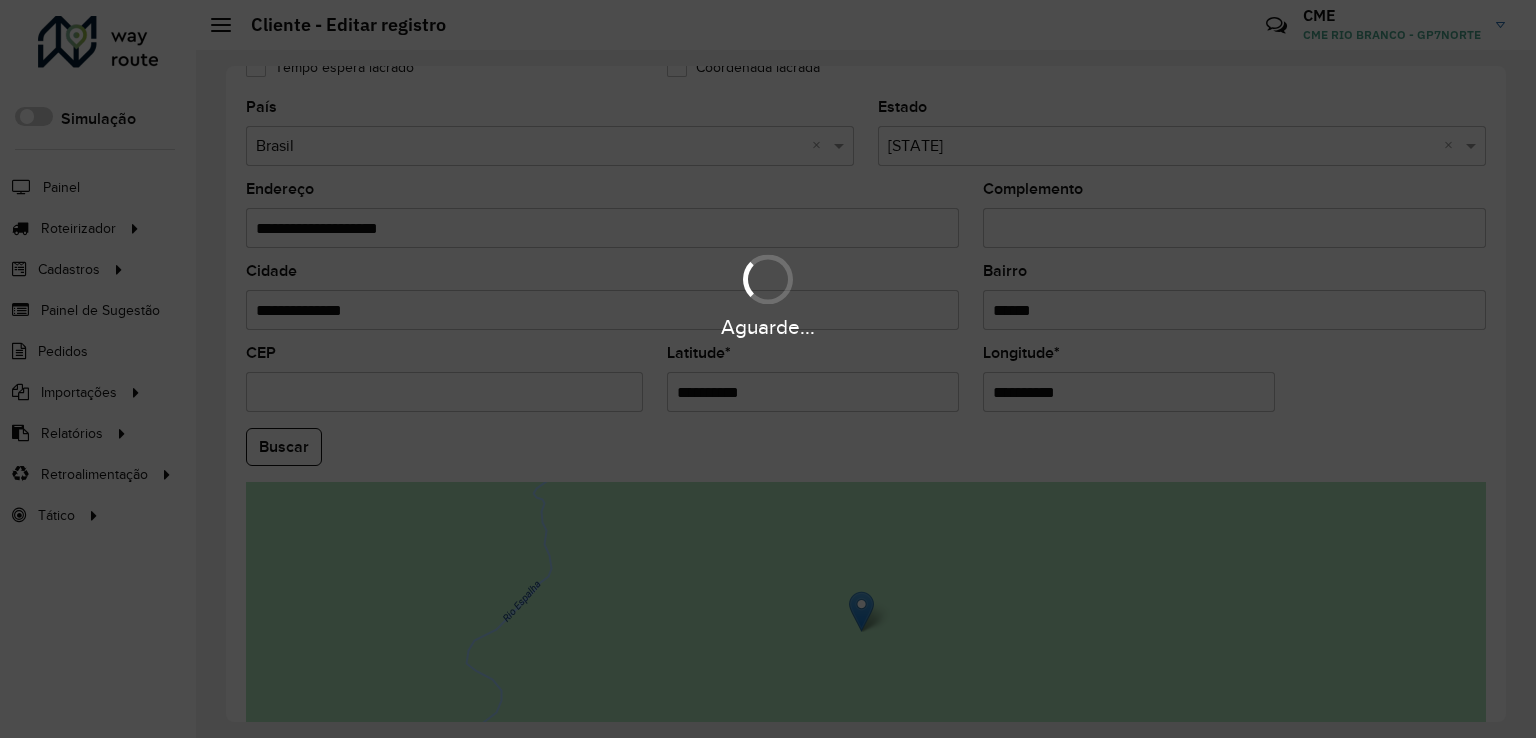 paste on "*" 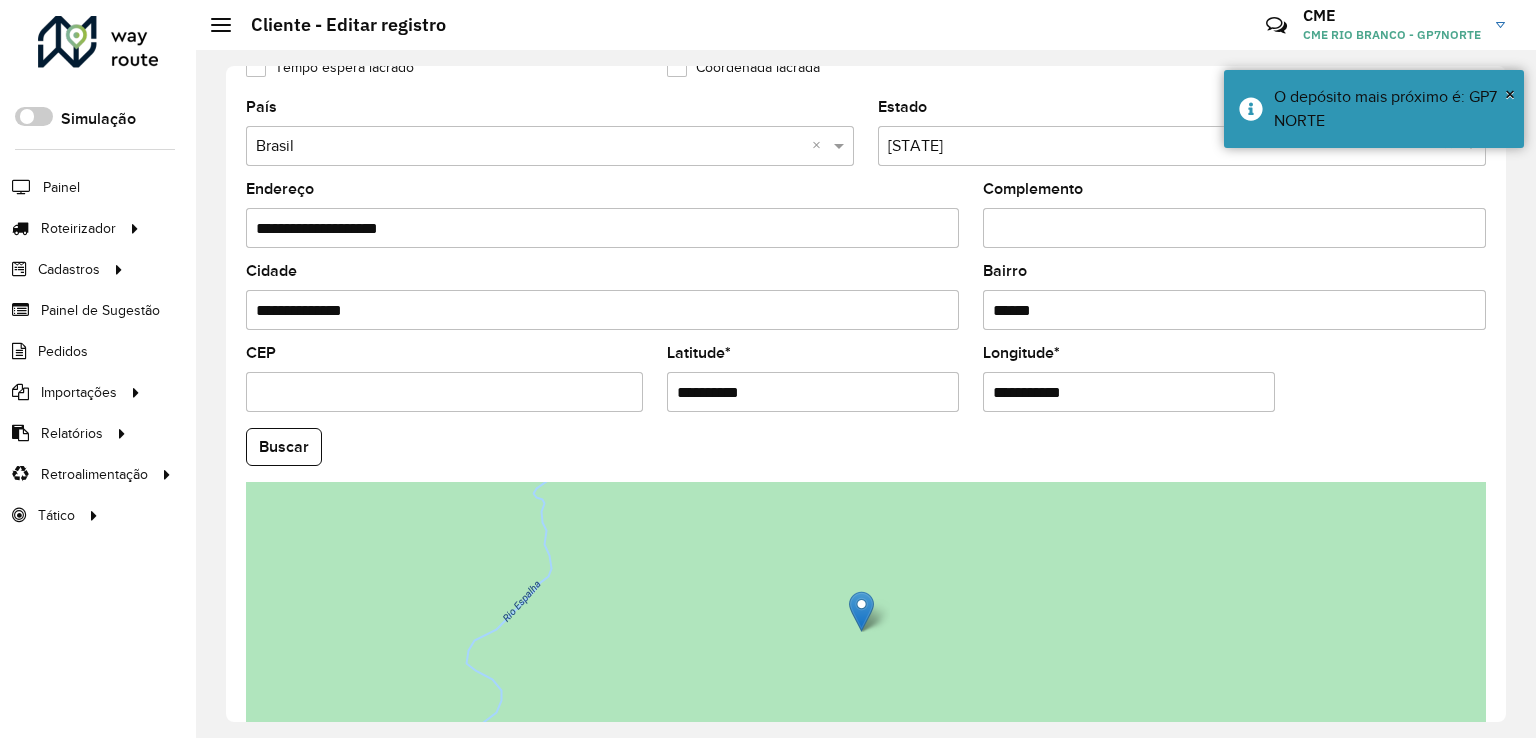 click on "**********" at bounding box center (1129, 392) 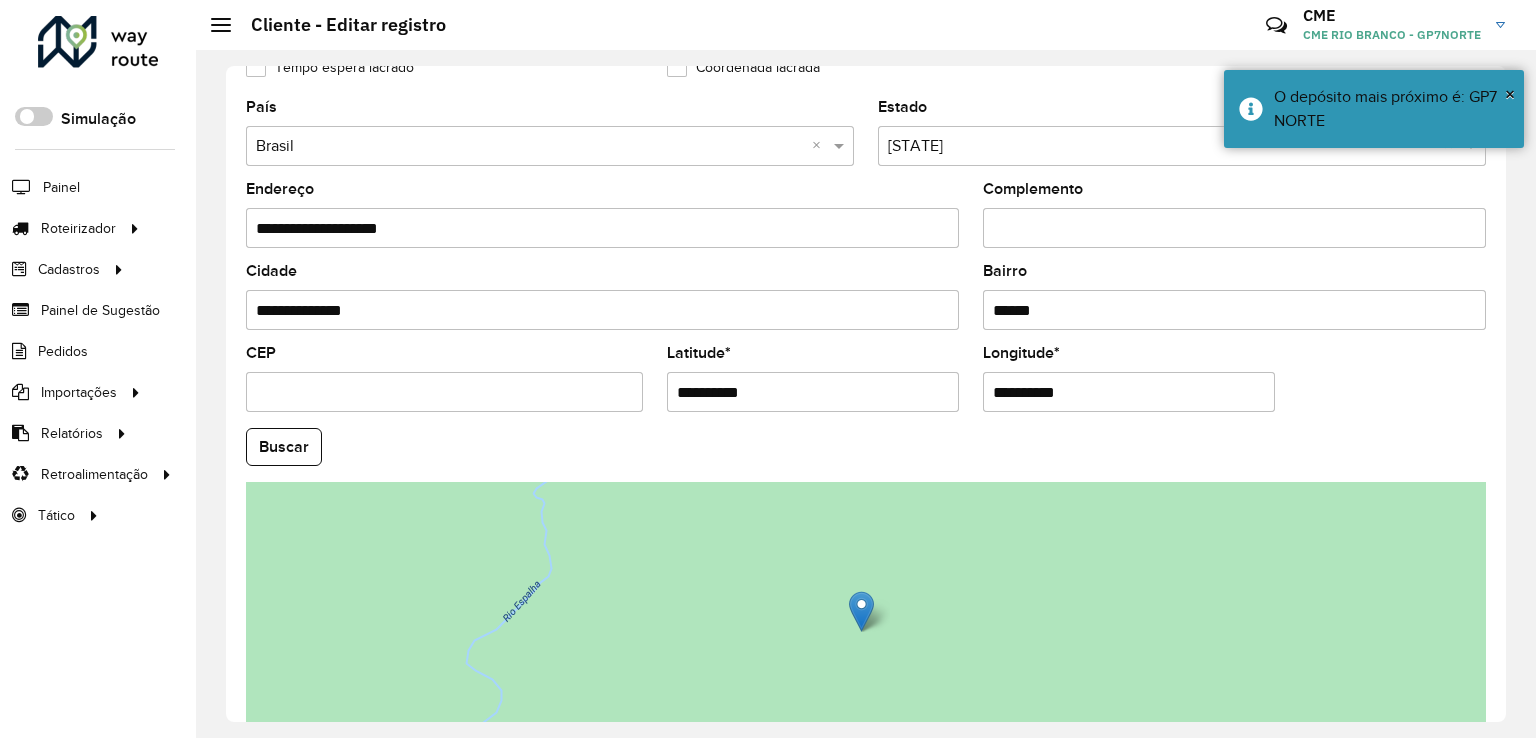 type on "**********" 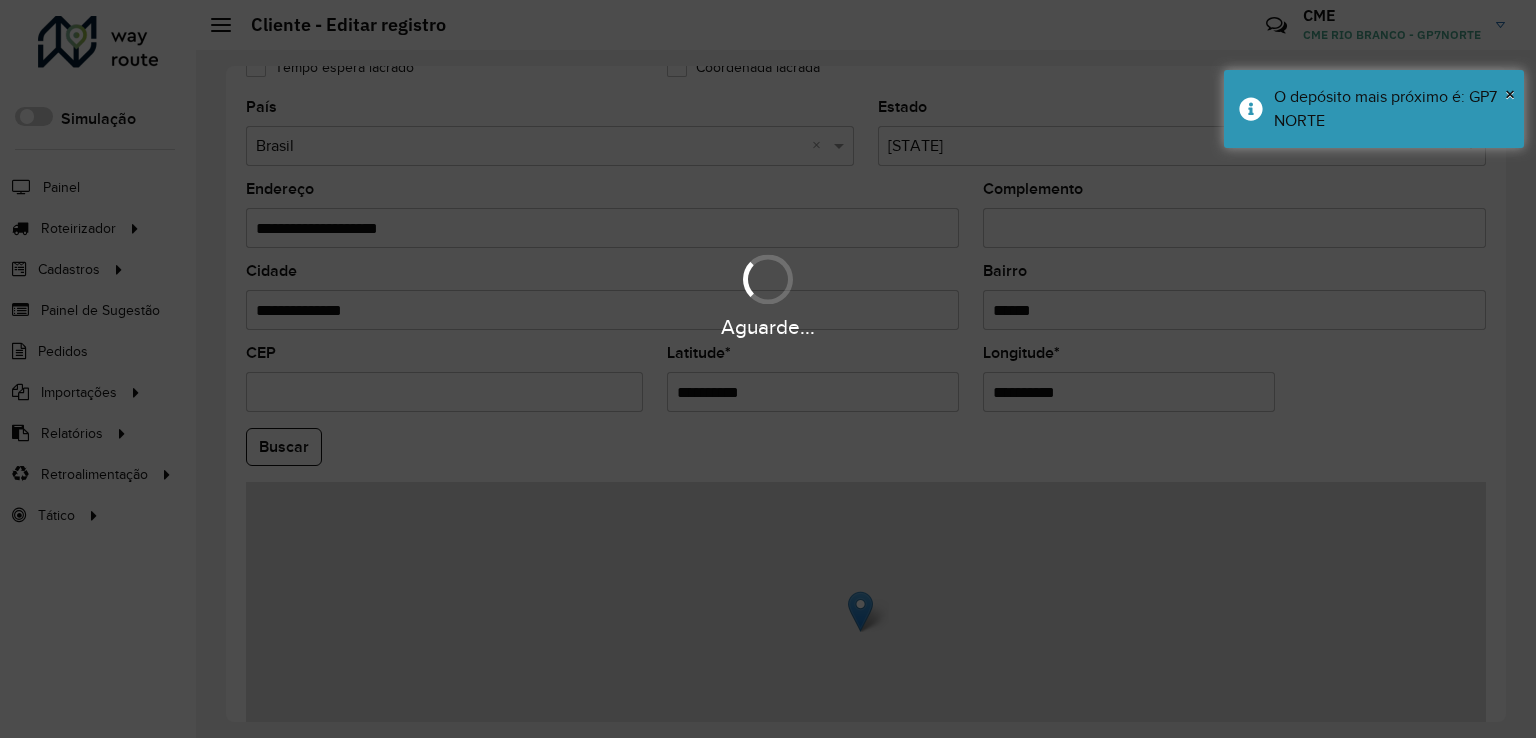 click on "Aguarde...  Pop-up bloqueado!  Seu navegador bloqueou automáticamente a abertura de uma nova janela.   Acesse as configurações e adicione o endereço do sistema a lista de permissão.   Fechar  Roteirizador AmbevTech Simulação Painel Roteirizador Entregas Vendas Cadastros Checkpoint Classificações de venda Cliente Consulta de setores Depósito Disponibilidade de veículos Fator tipo de produto Gabarito planner Grupo Rota Fator Tipo Produto Grupo de rotas exclusiva Grupo de setores Layout integração Modelo Parada Pedágio Perfil de Vendedor Ponto de apoio FAD Produto Restrição de Atendimento Planner Rodízio de placa Rota exclusiva FAD Rótulo Setor Setor Planner Tipo de cliente Tipo de veículo Tipo de veículo RN Transportadora Vendedor Veículo Painel de Sugestão Pedidos Importações Classificação e volume de venda Clientes Fator tipo produto Gabarito planner Grade de atendimento Janela de atendimento Localização Pedidos Restrição de Atendimento Planner Tempo de espera Vendedor Veículos" at bounding box center [768, 369] 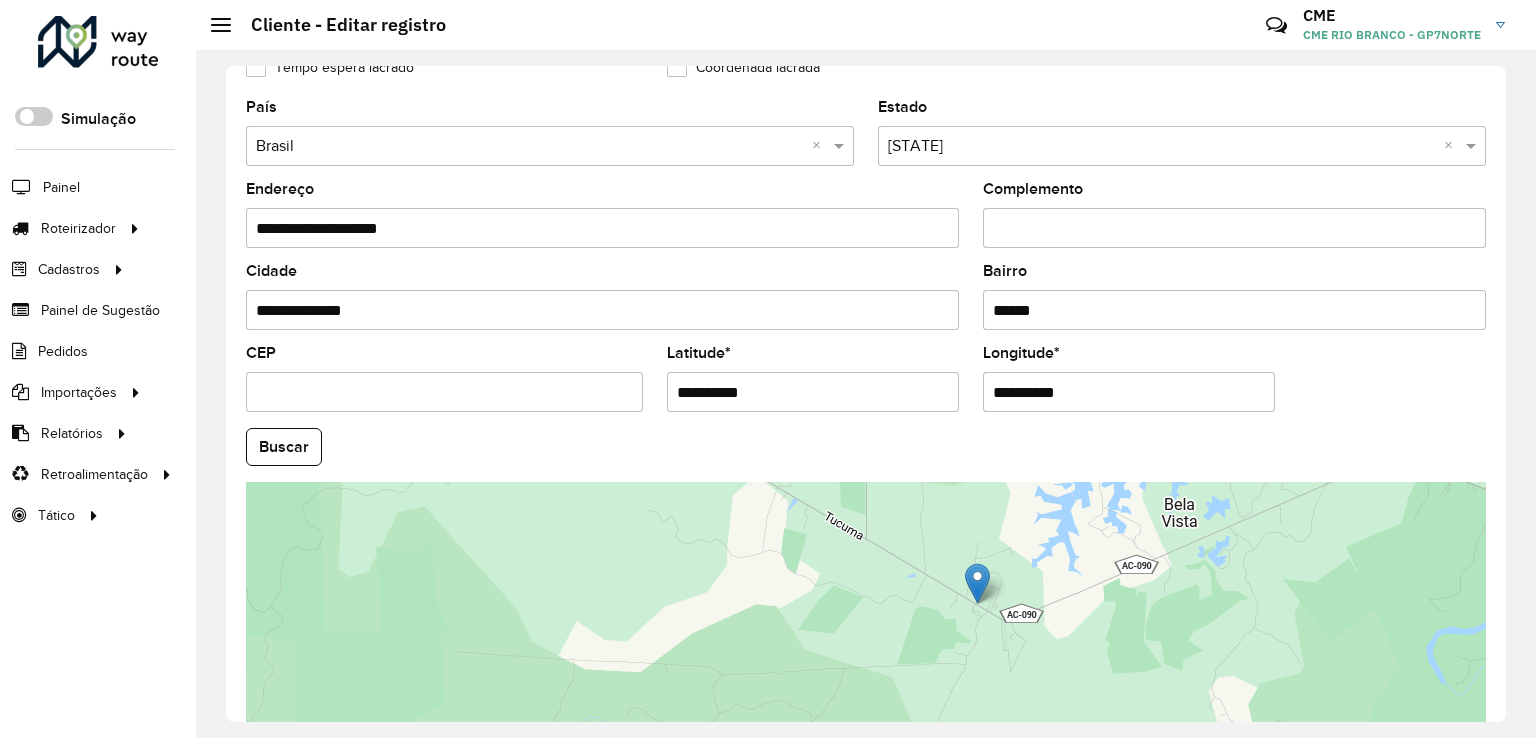 scroll, scrollTop: 653, scrollLeft: 0, axis: vertical 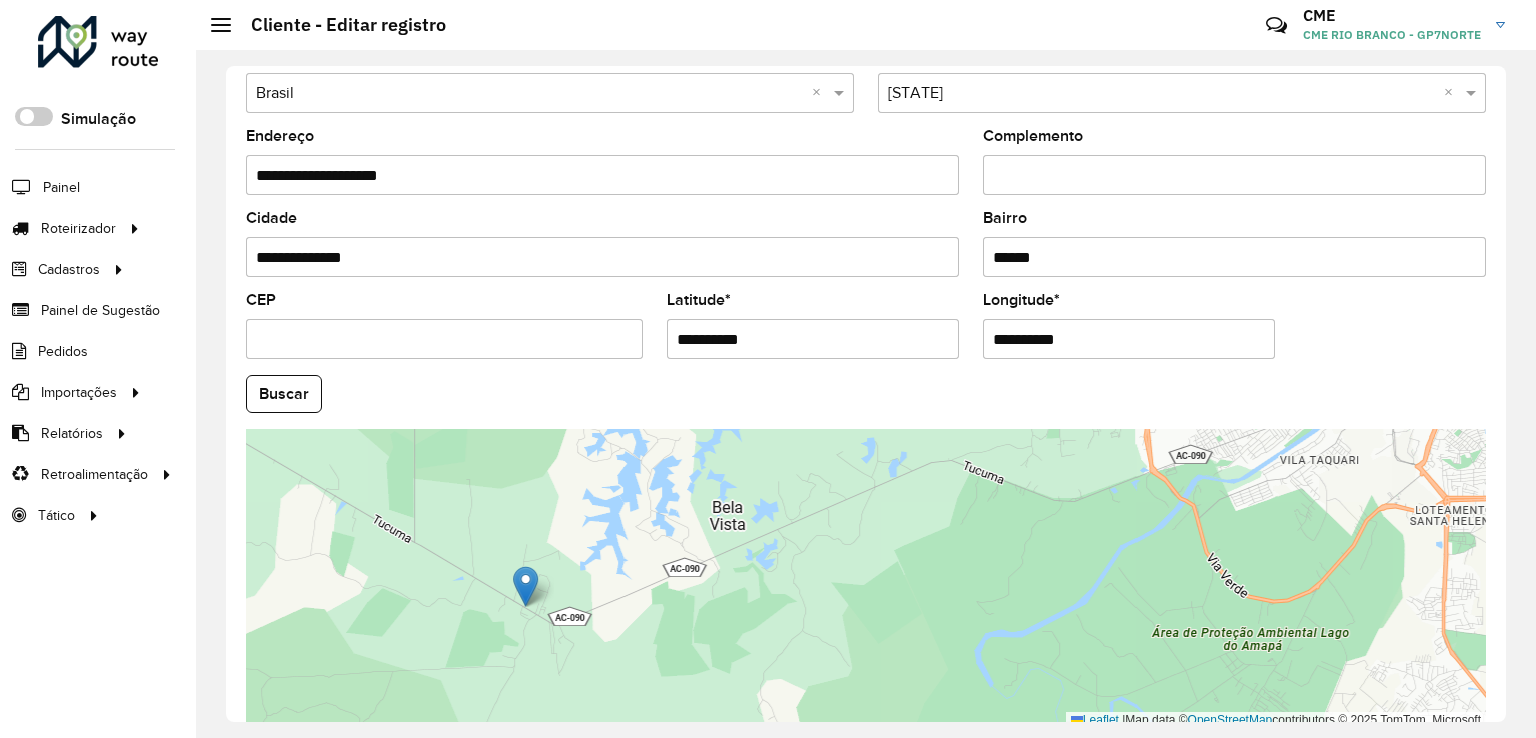 drag, startPoint x: 1321, startPoint y: 570, endPoint x: 861, endPoint y: 572, distance: 460.00433 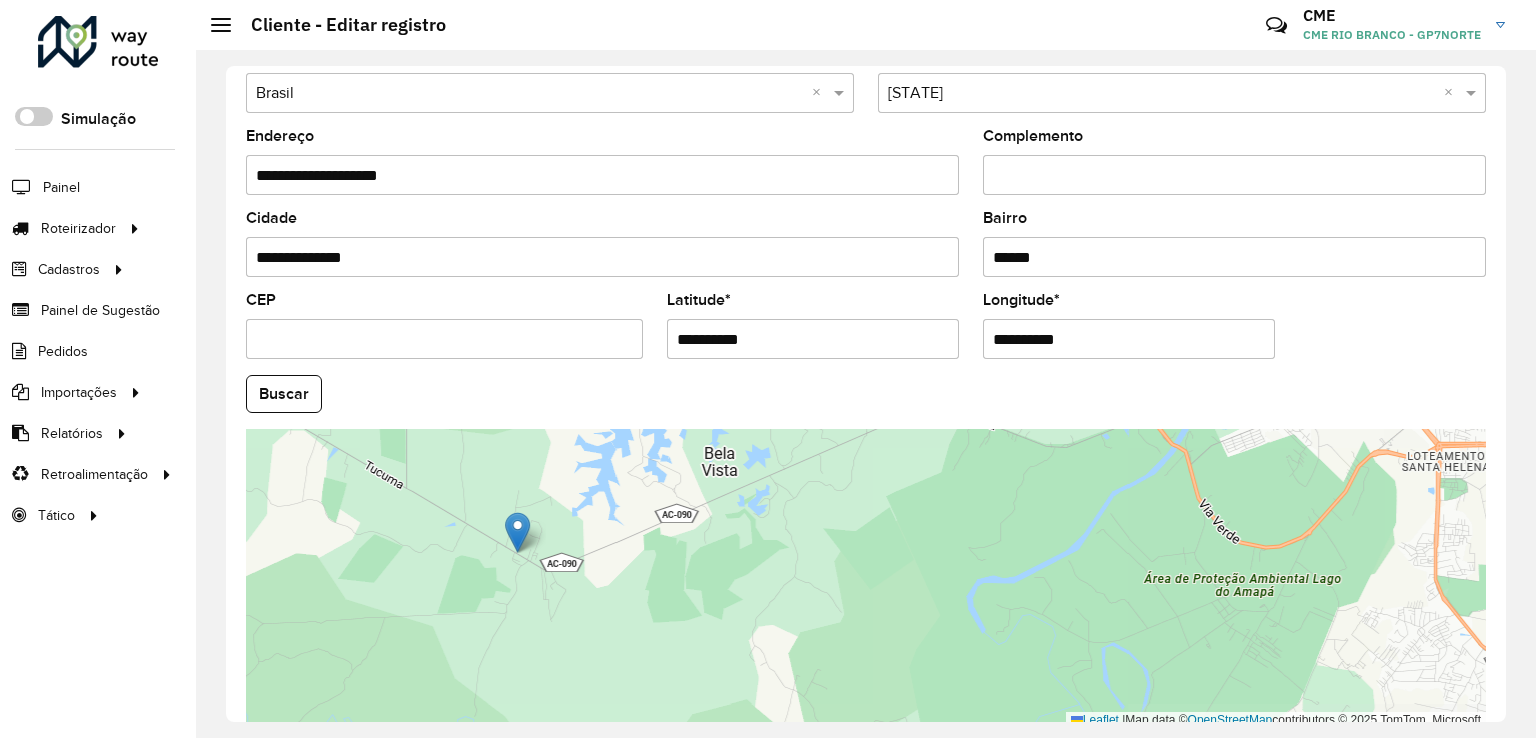 scroll, scrollTop: 742, scrollLeft: 0, axis: vertical 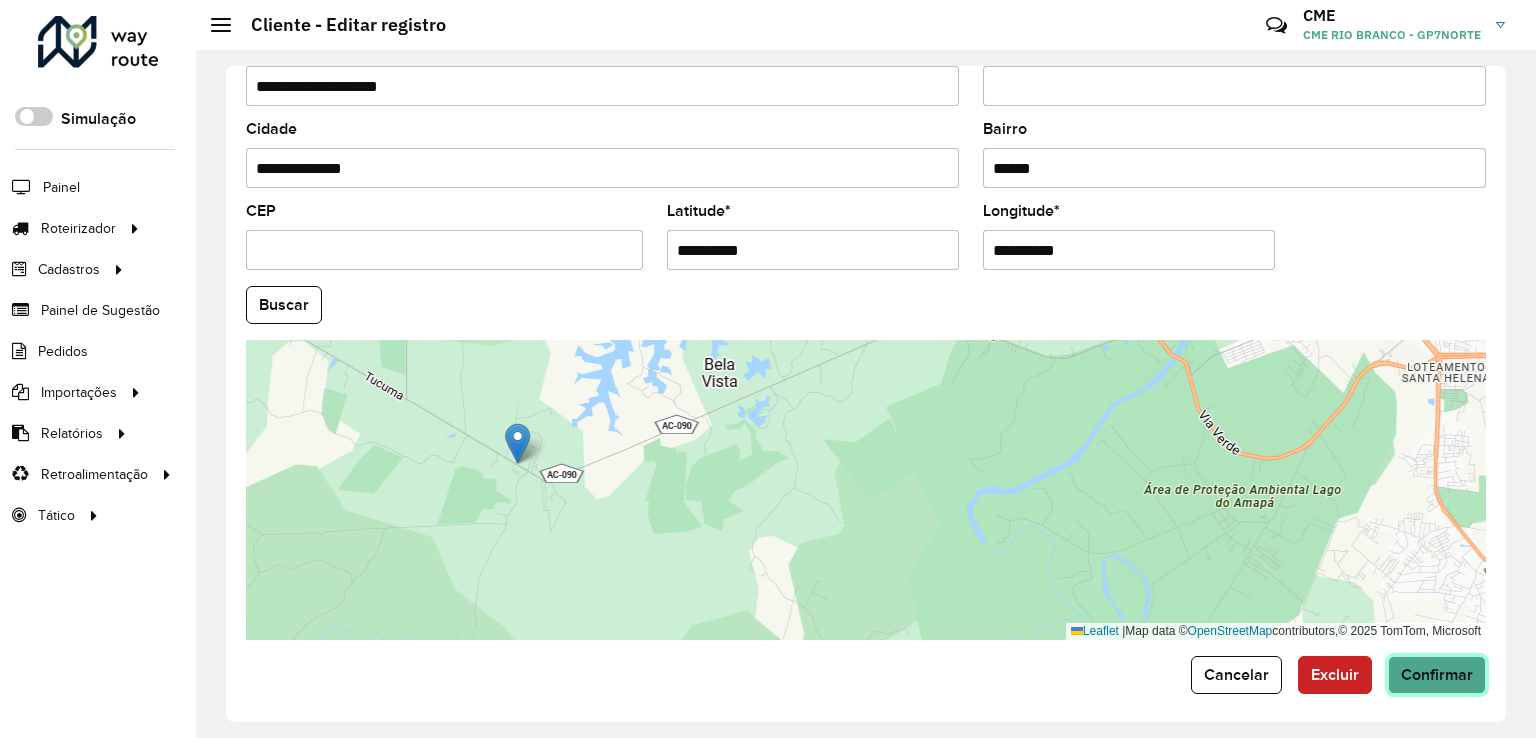 click on "Confirmar" 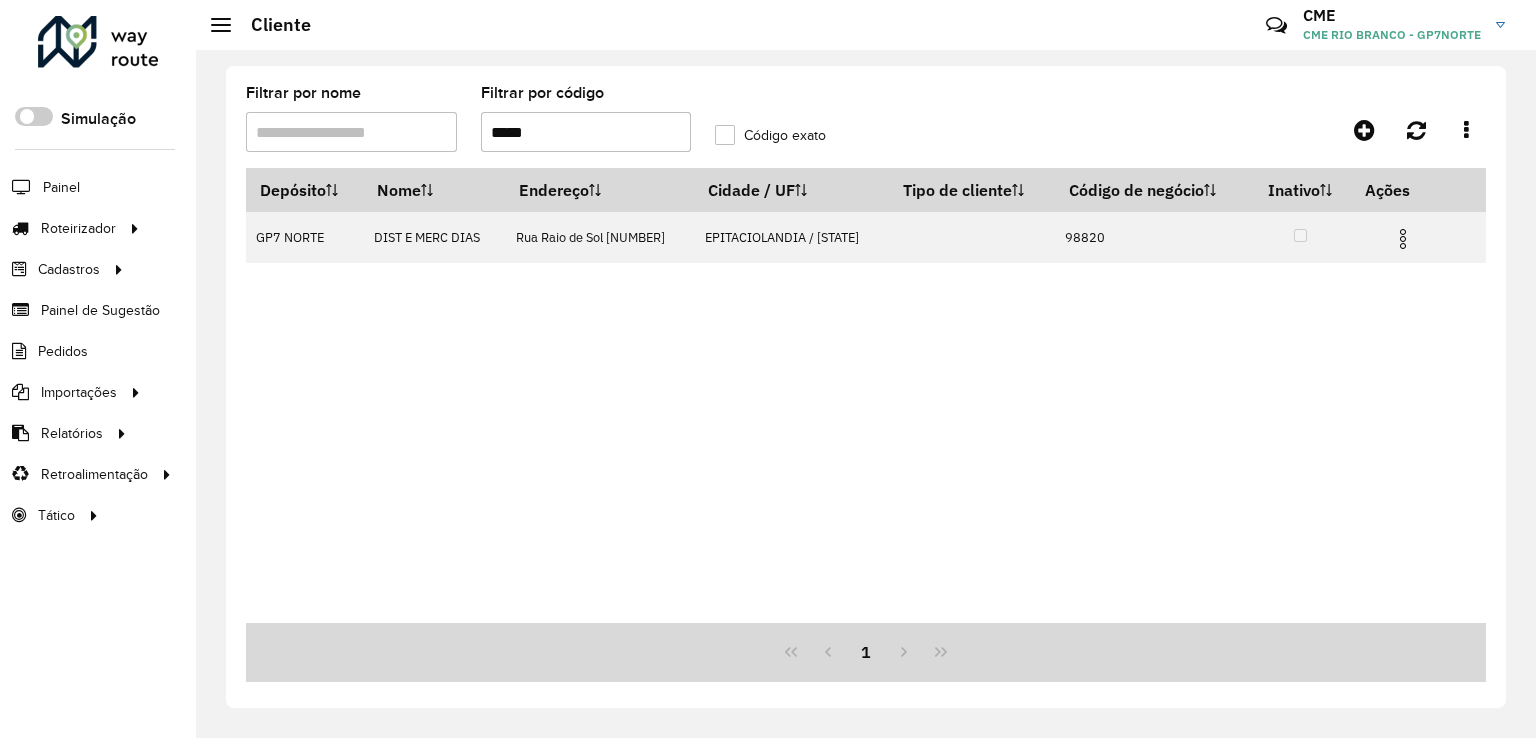 drag, startPoint x: 557, startPoint y: 138, endPoint x: 316, endPoint y: 141, distance: 241.01868 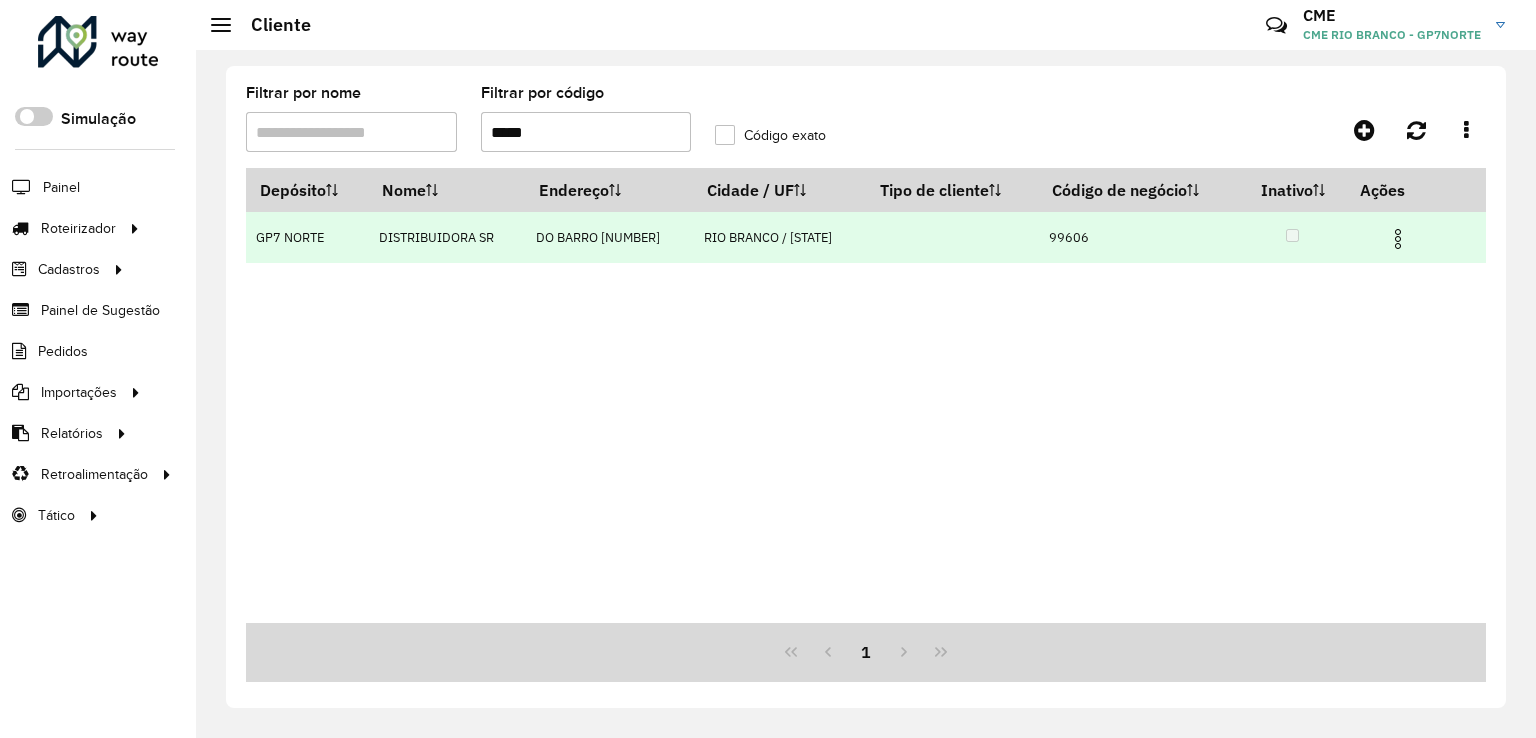 type on "*****" 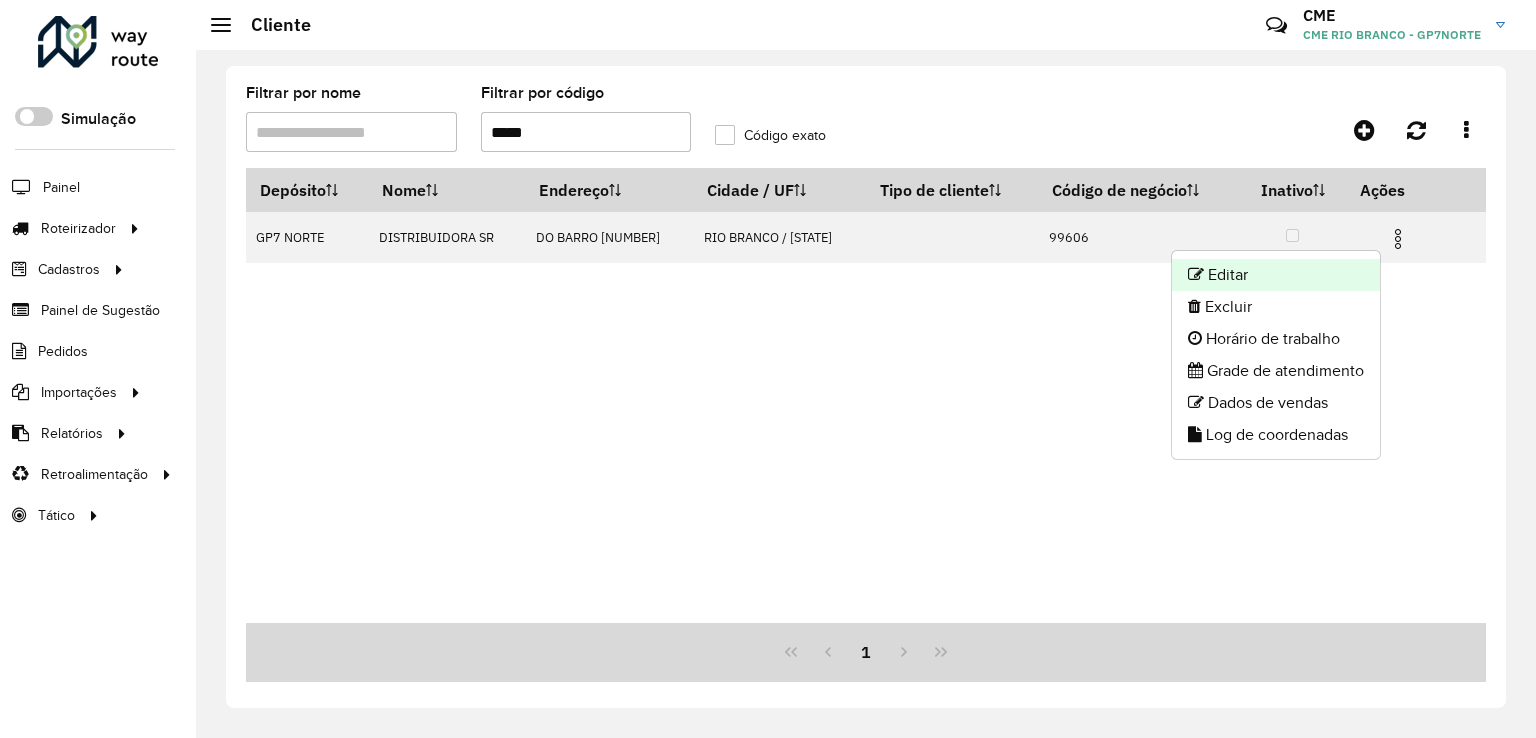 click on "Editar" 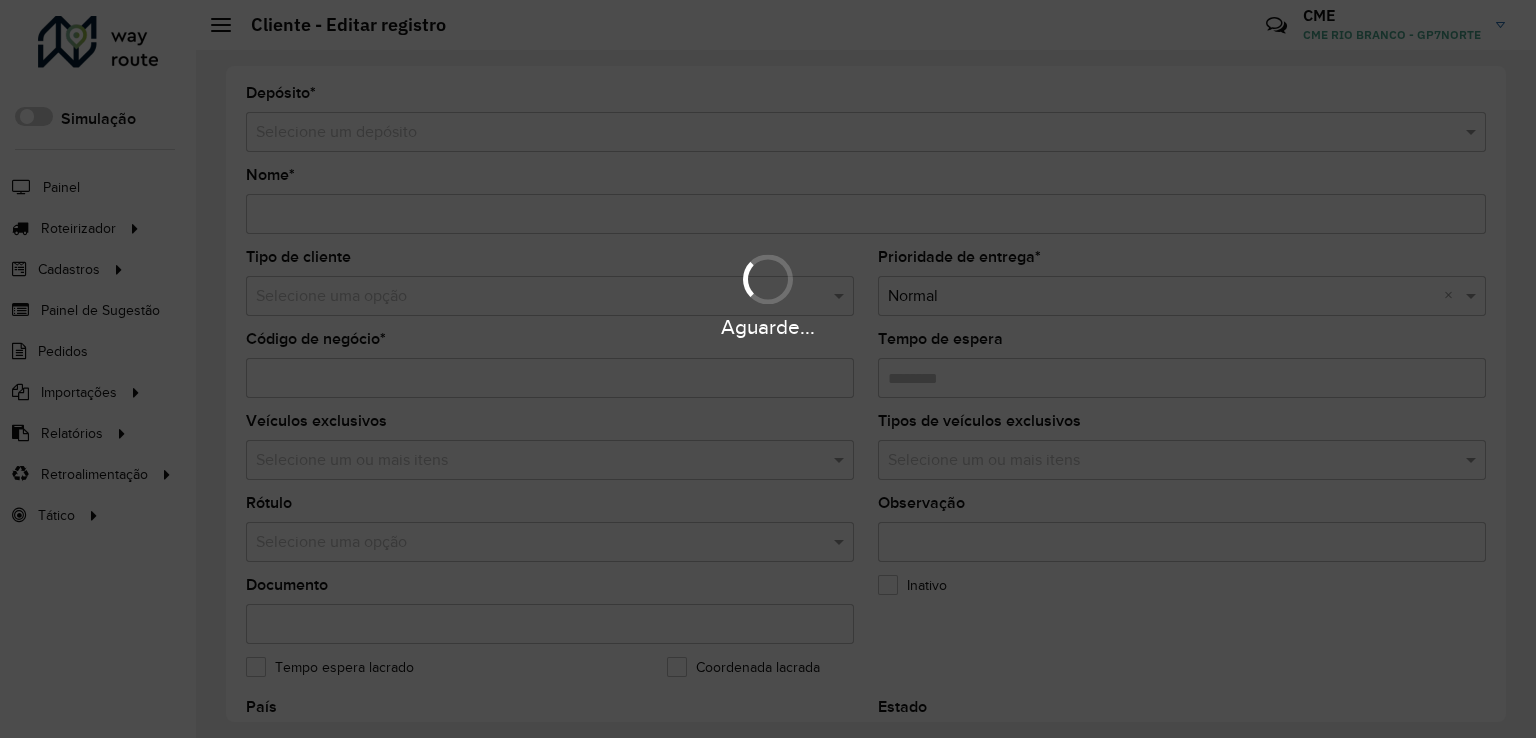 type on "**********" 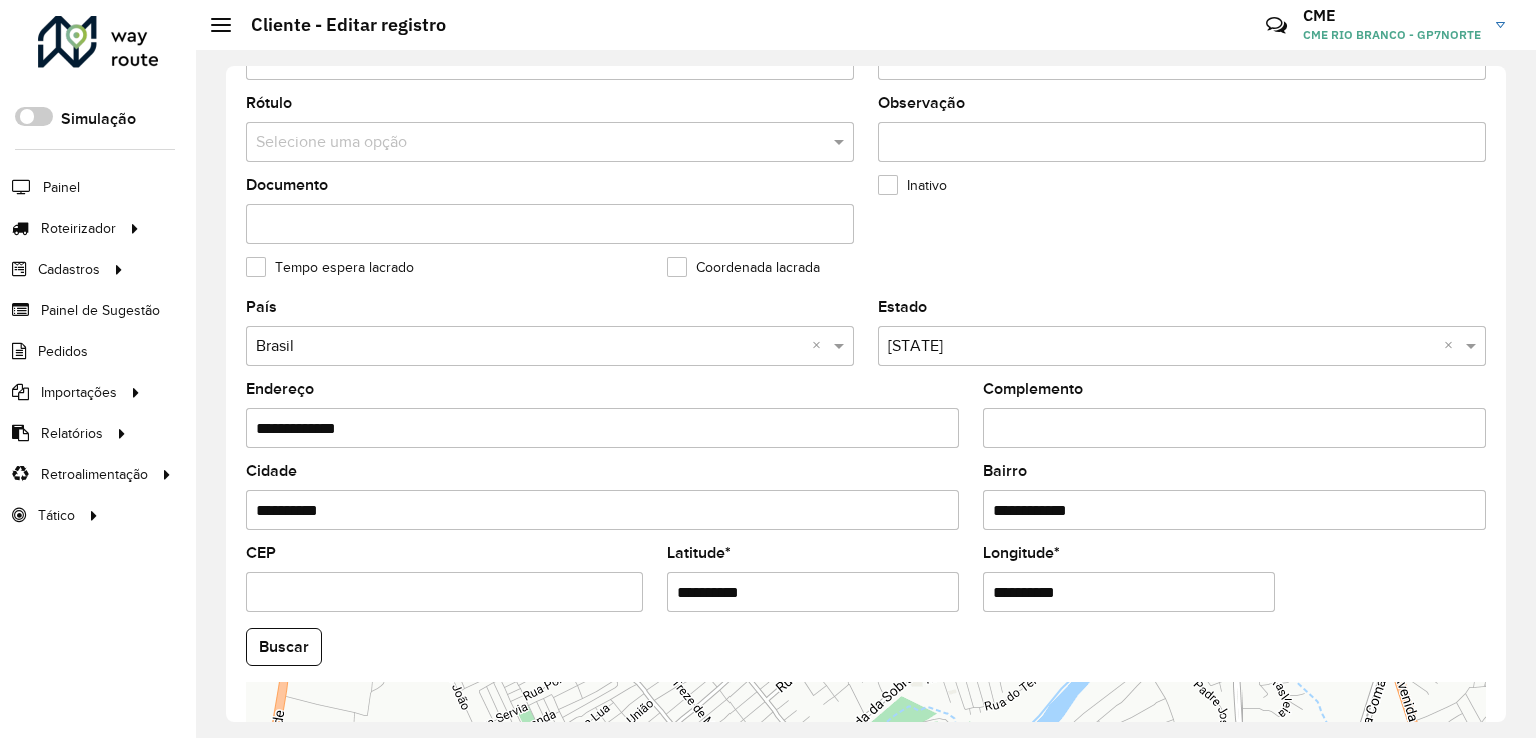scroll, scrollTop: 700, scrollLeft: 0, axis: vertical 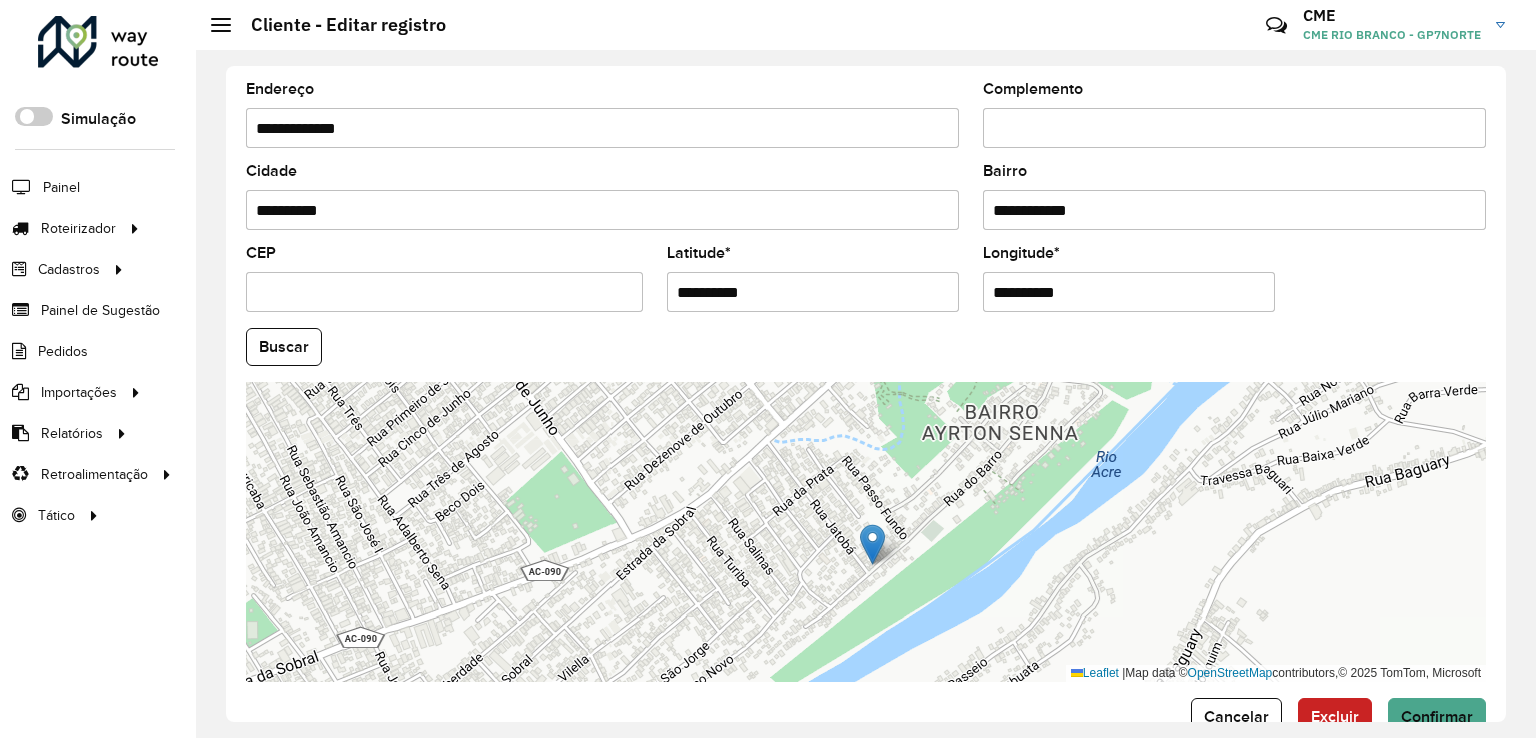 drag, startPoint x: 1076, startPoint y: 494, endPoint x: 1019, endPoint y: 525, distance: 64.884514 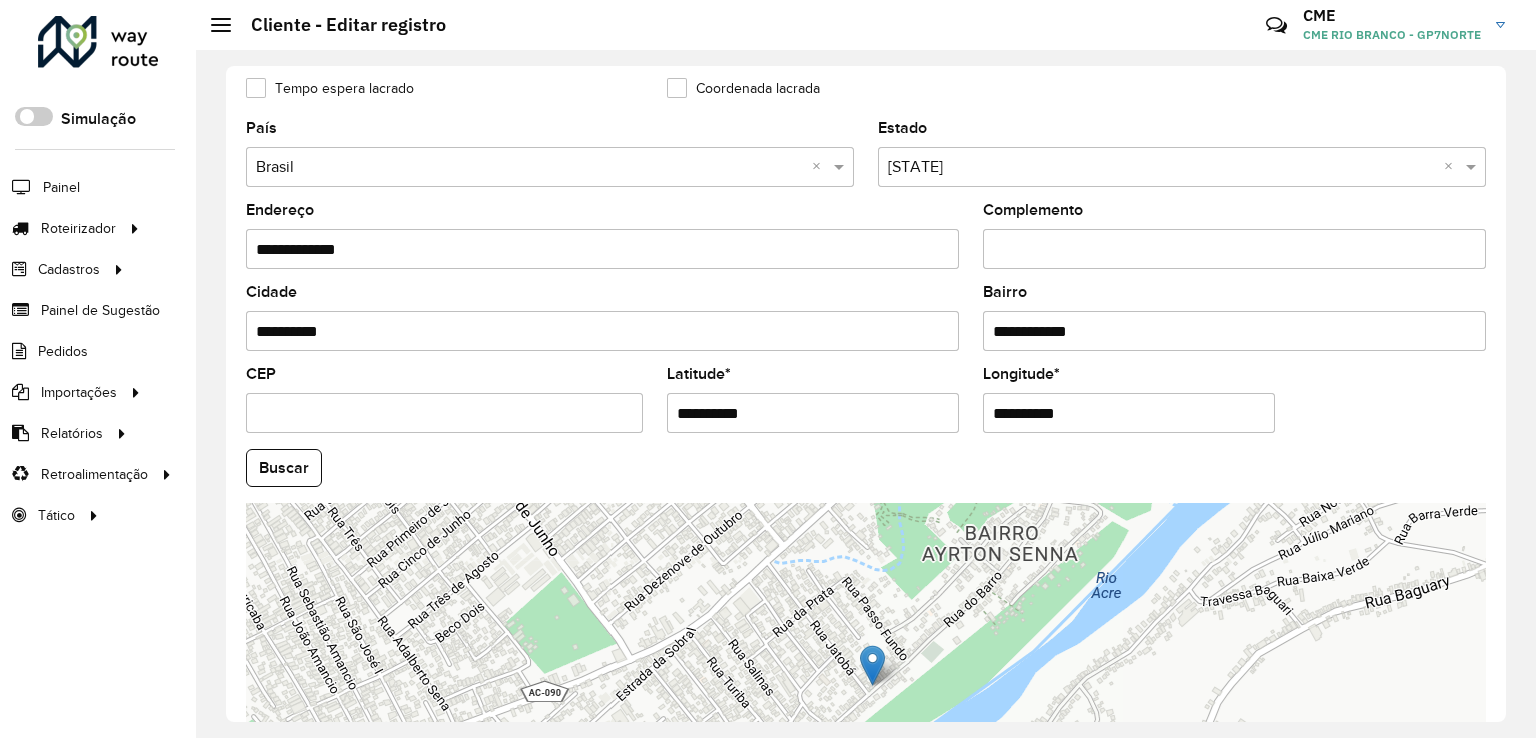 scroll, scrollTop: 742, scrollLeft: 0, axis: vertical 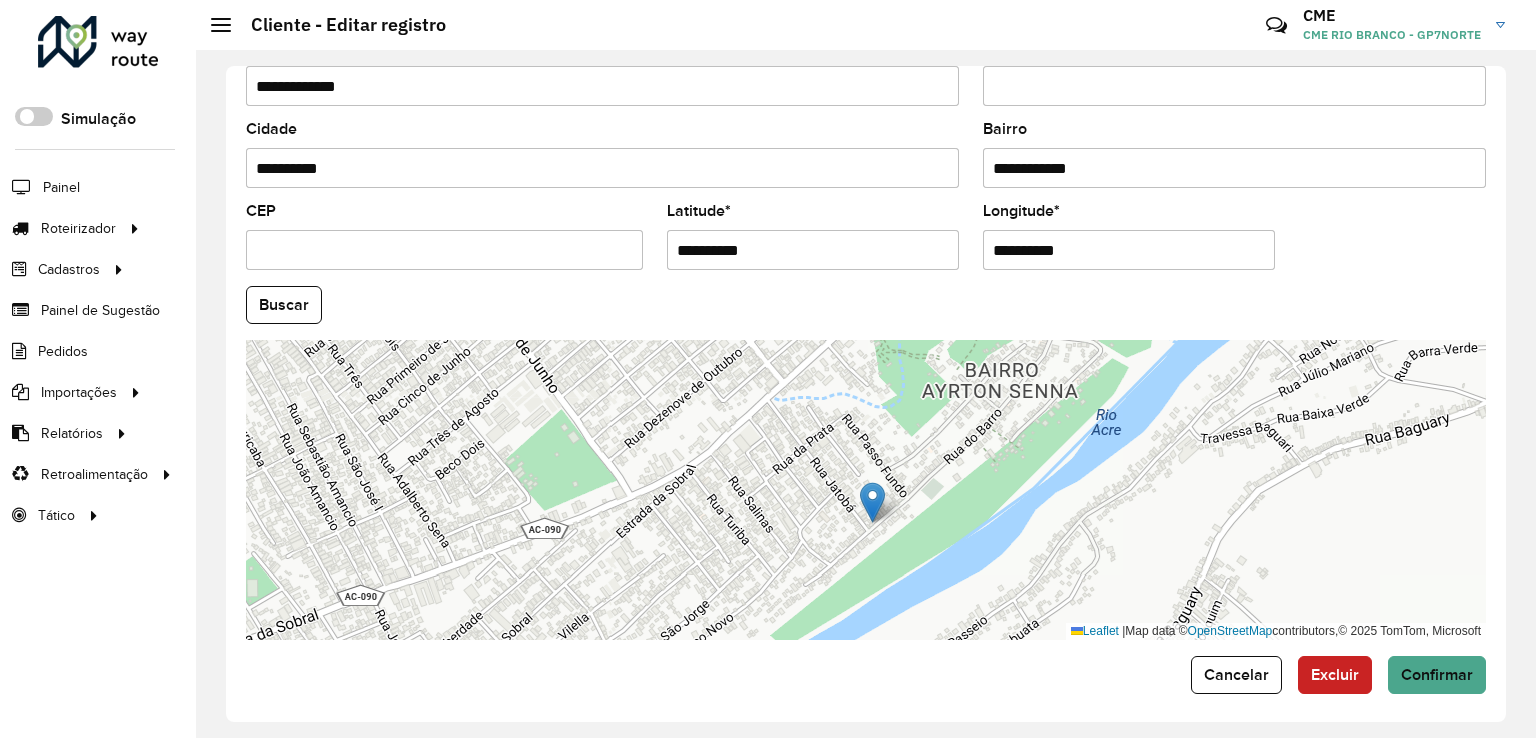 click on "Buscar" 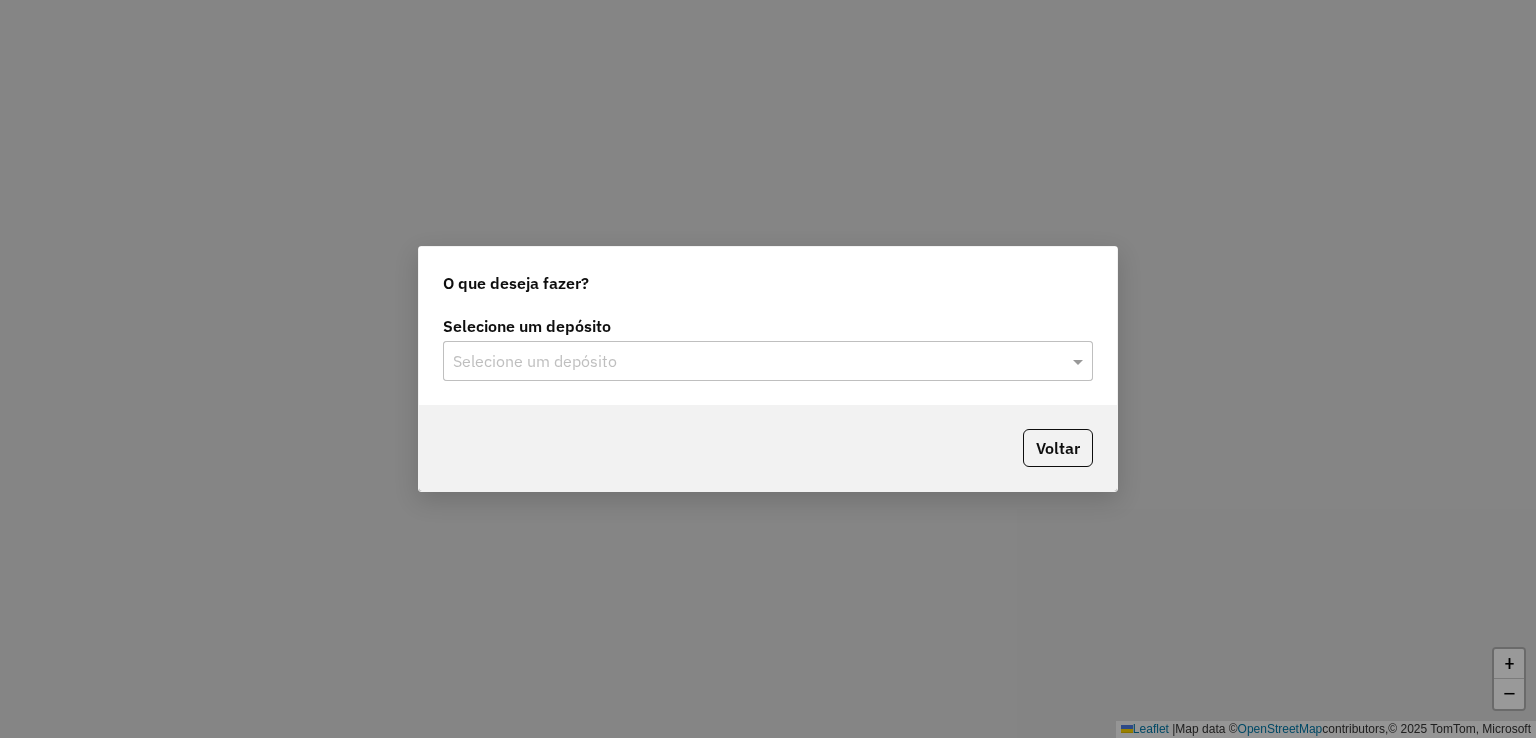 scroll, scrollTop: 0, scrollLeft: 0, axis: both 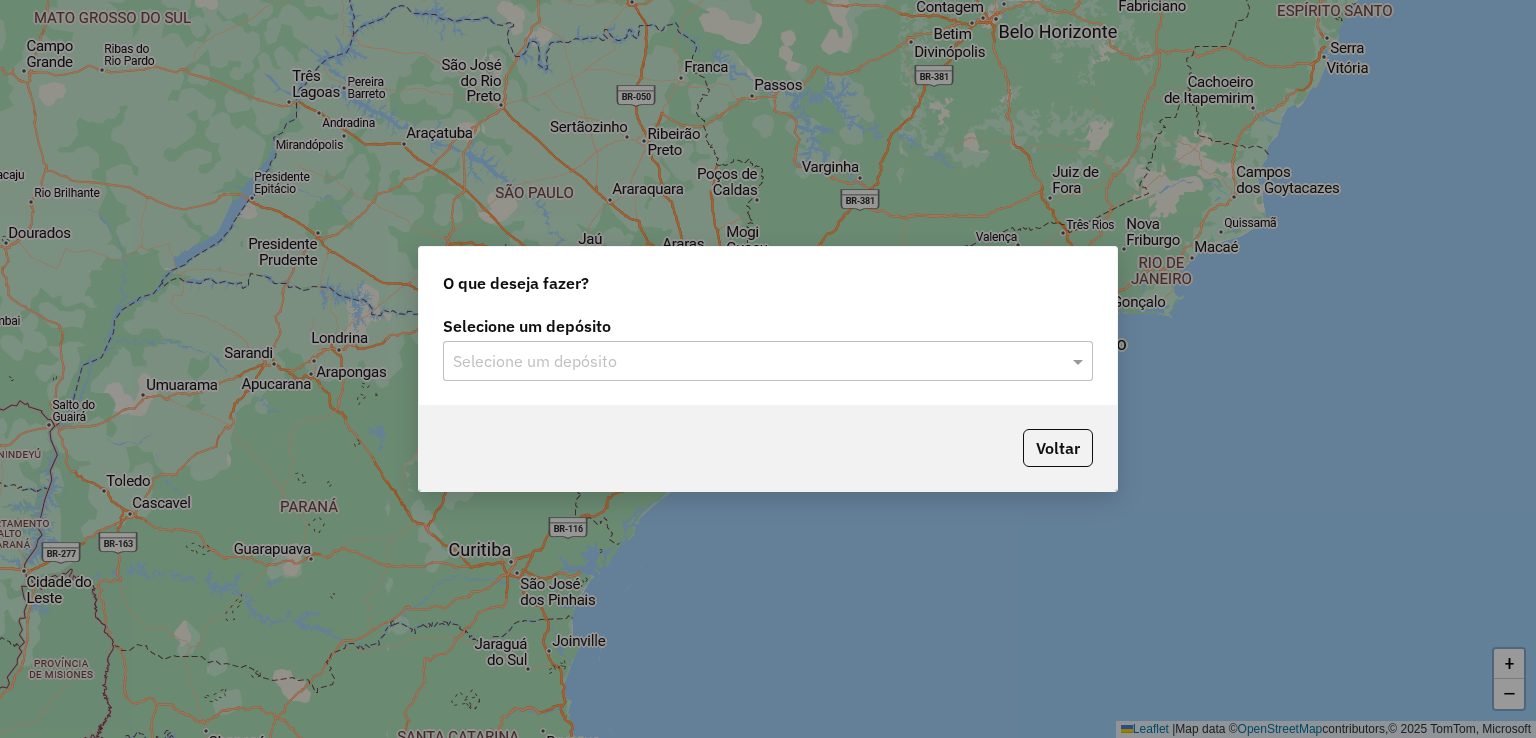 click on "Selecione um depósito" 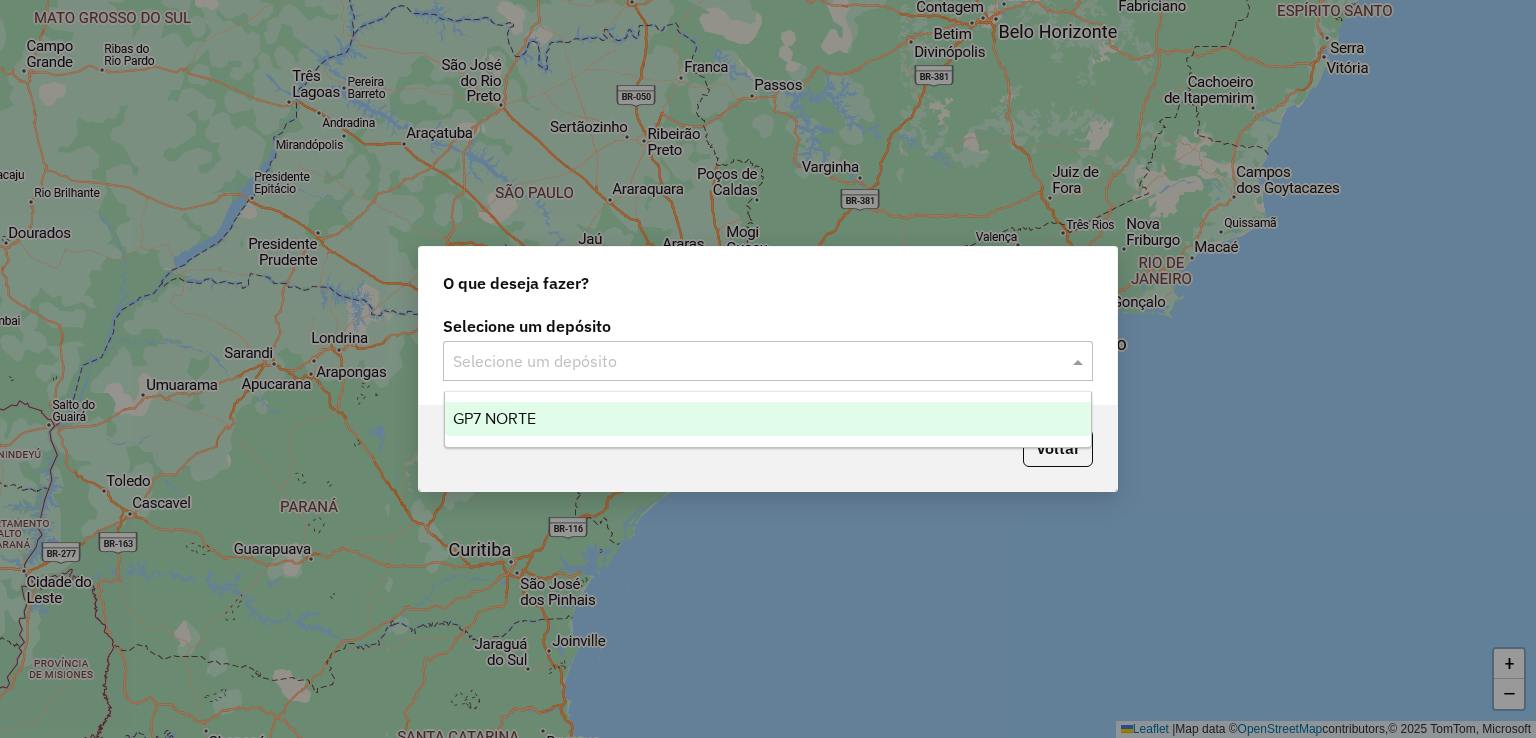 click 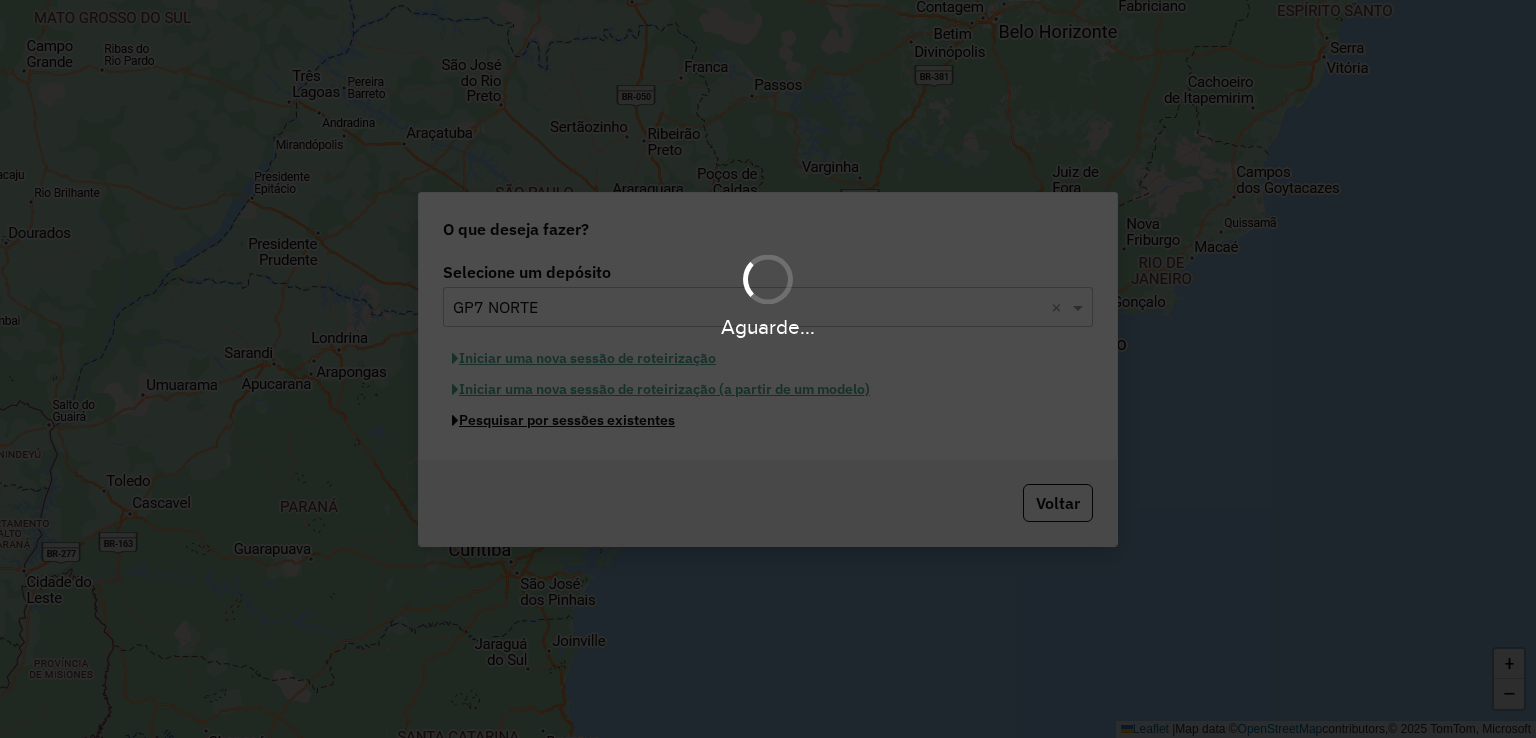 click on "Pesquisar por sessões existentes" 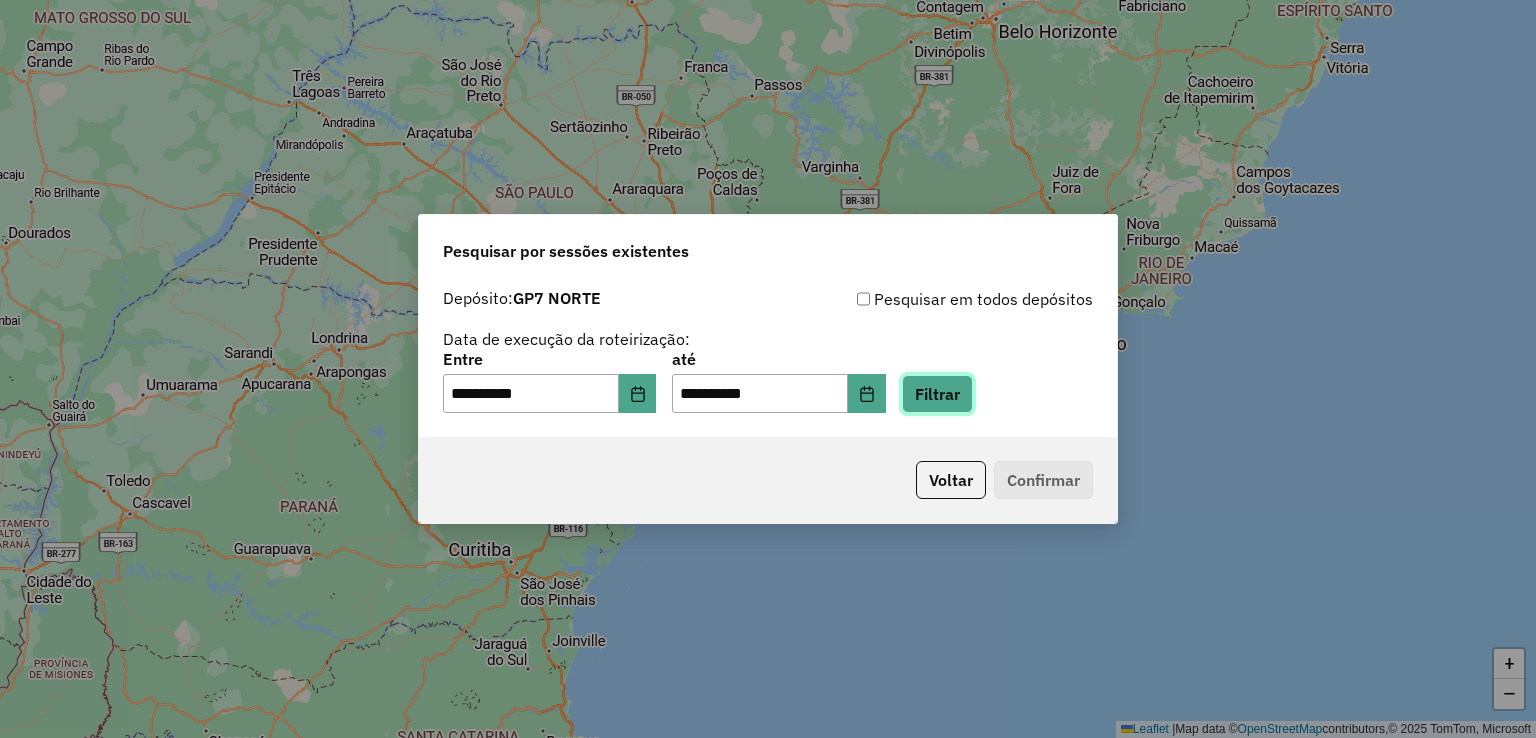 click on "Filtrar" 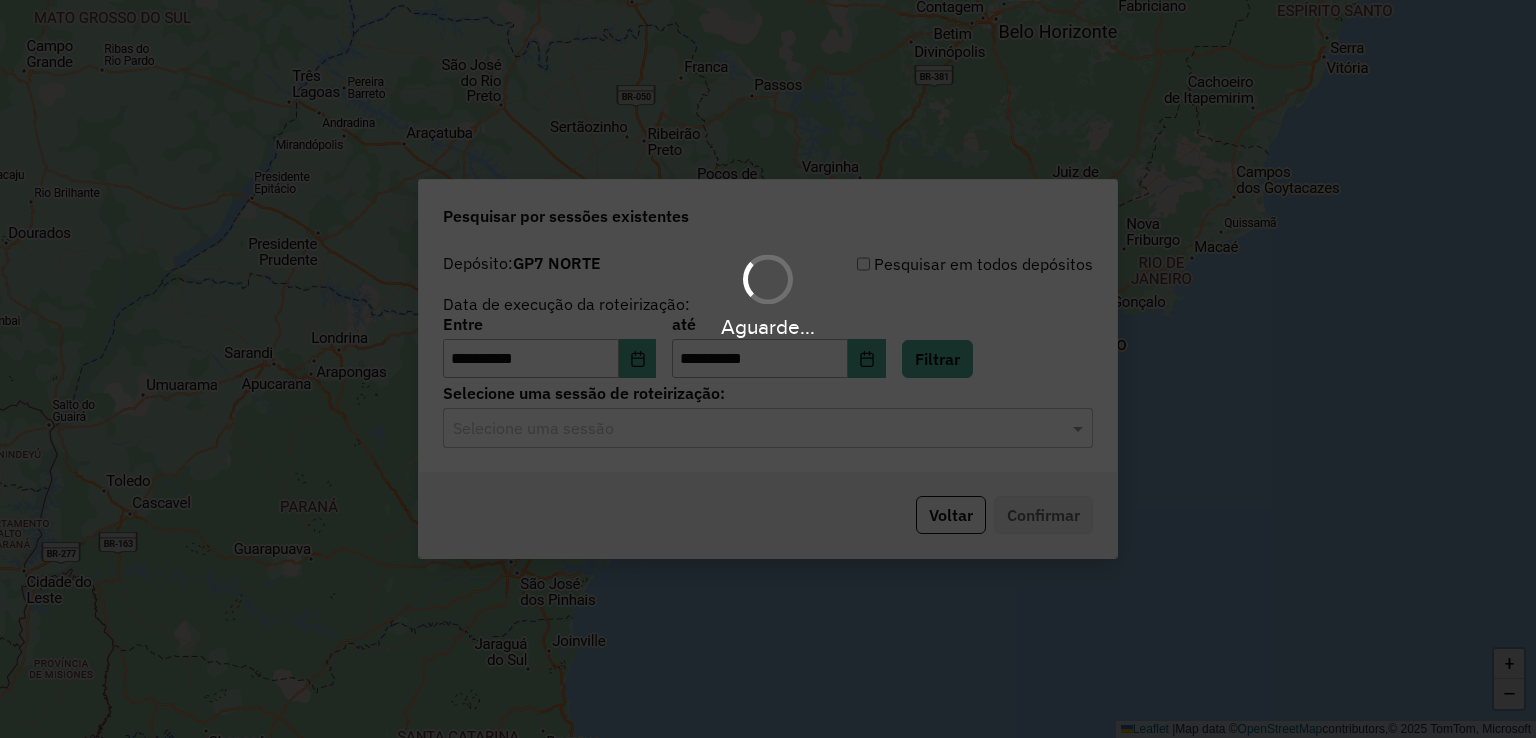 click on "Aguarde..." at bounding box center (768, 369) 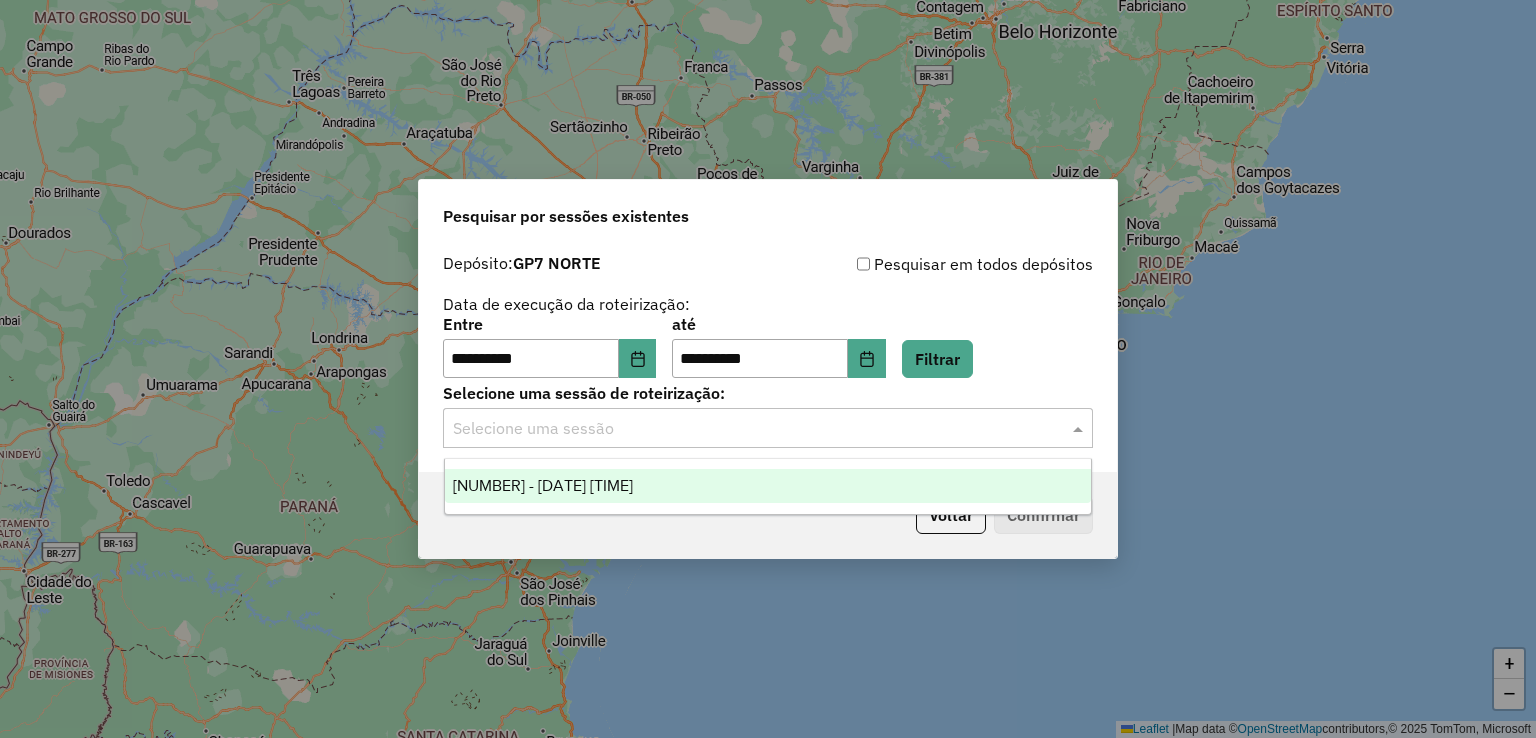 click on "Selecione uma sessão" 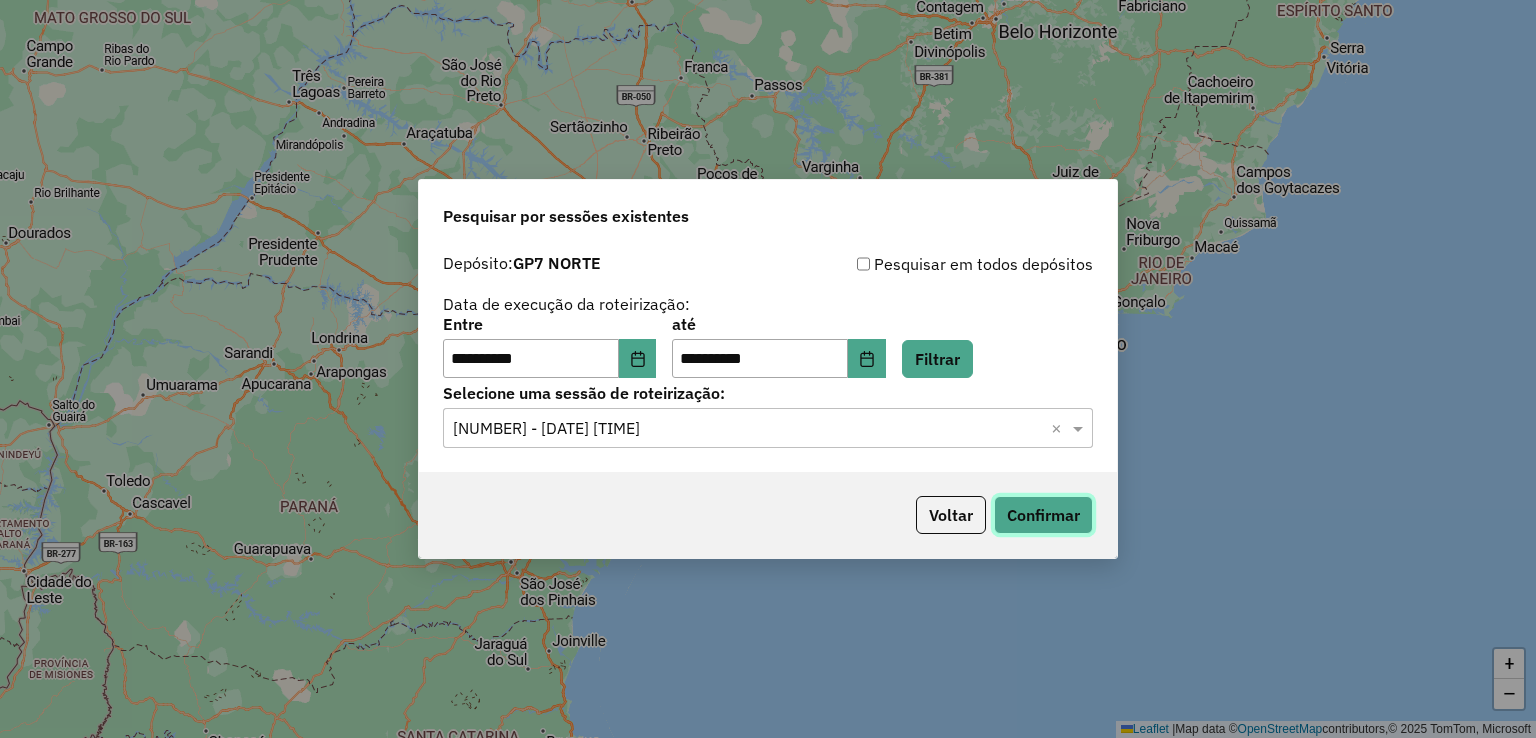 click on "Confirmar" 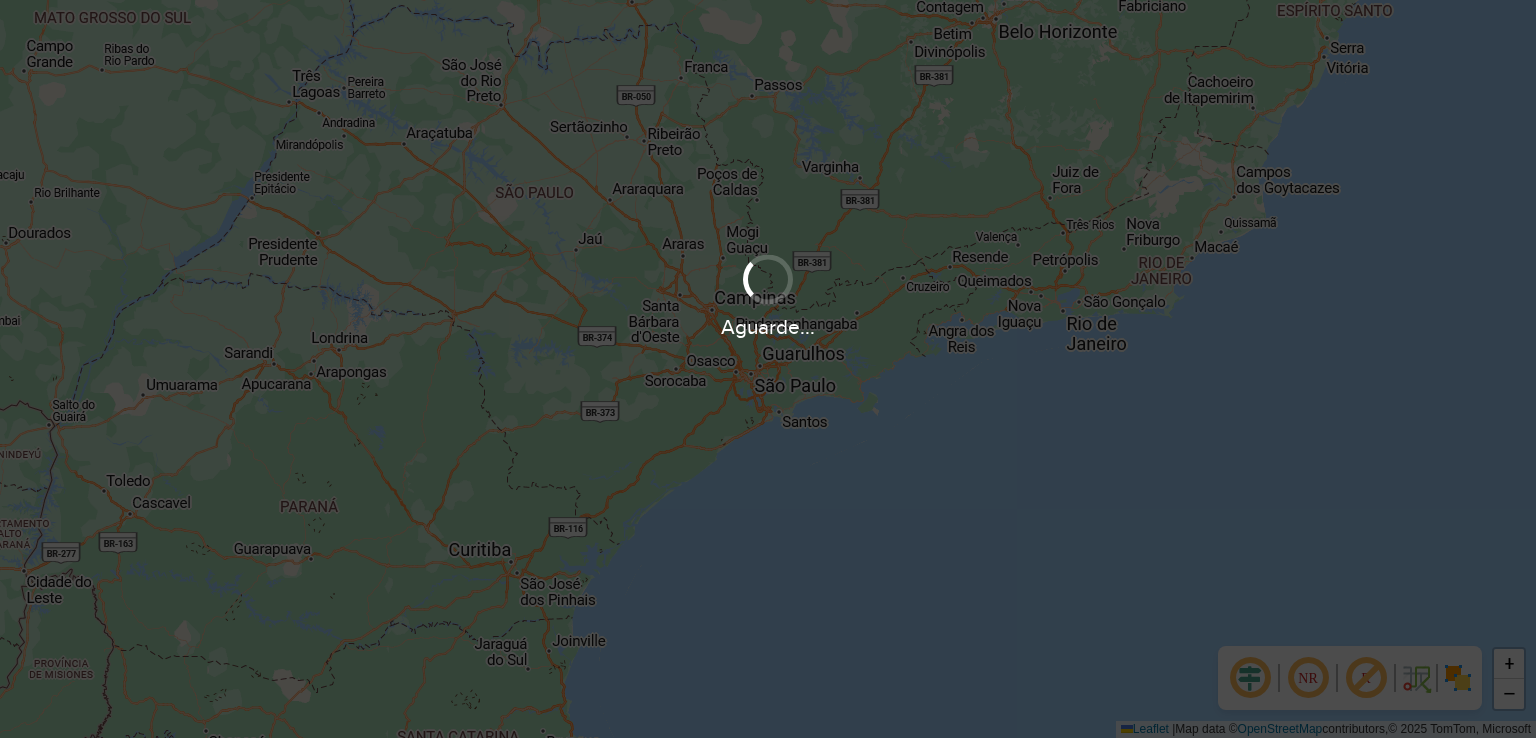 scroll, scrollTop: 0, scrollLeft: 0, axis: both 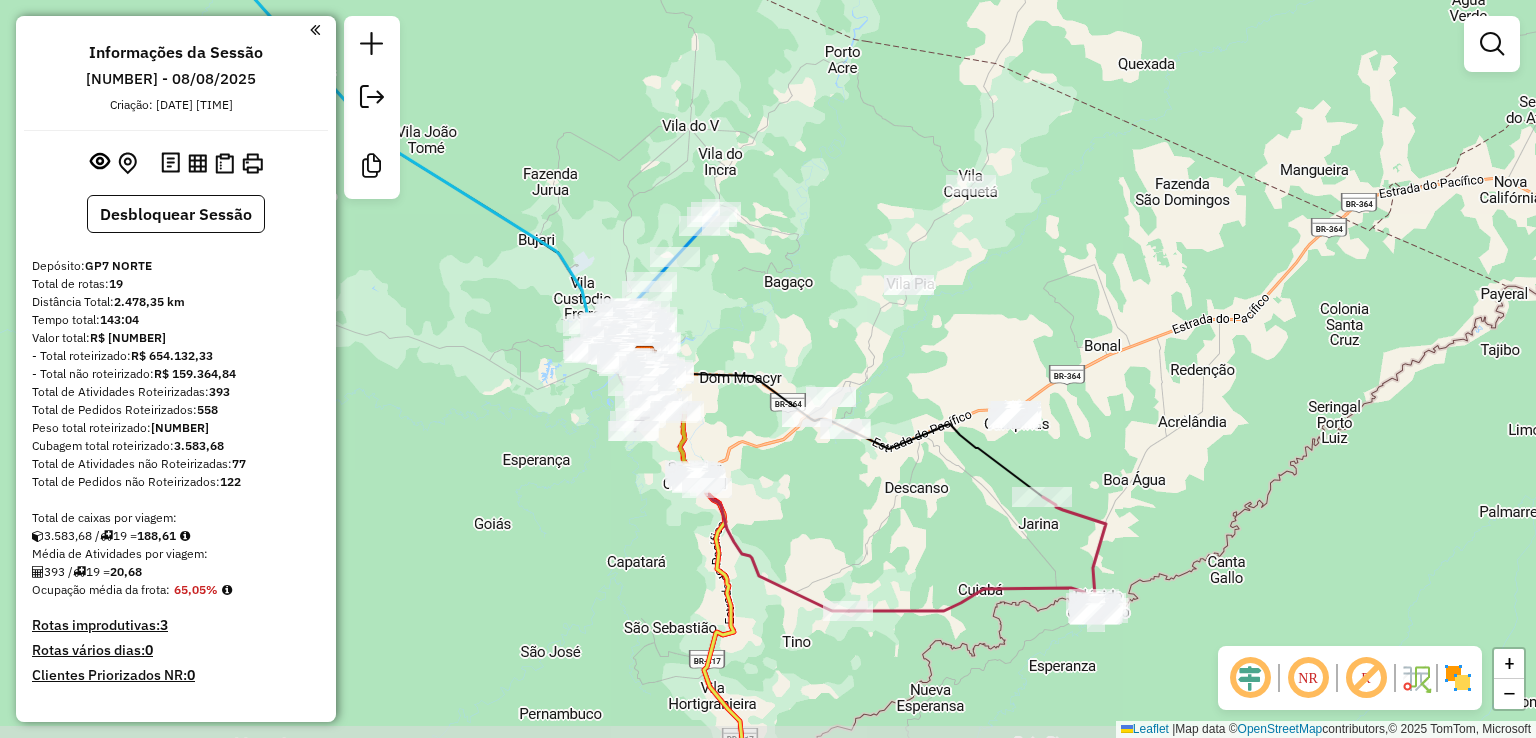 drag, startPoint x: 1168, startPoint y: 328, endPoint x: 828, endPoint y: 282, distance: 343.09766 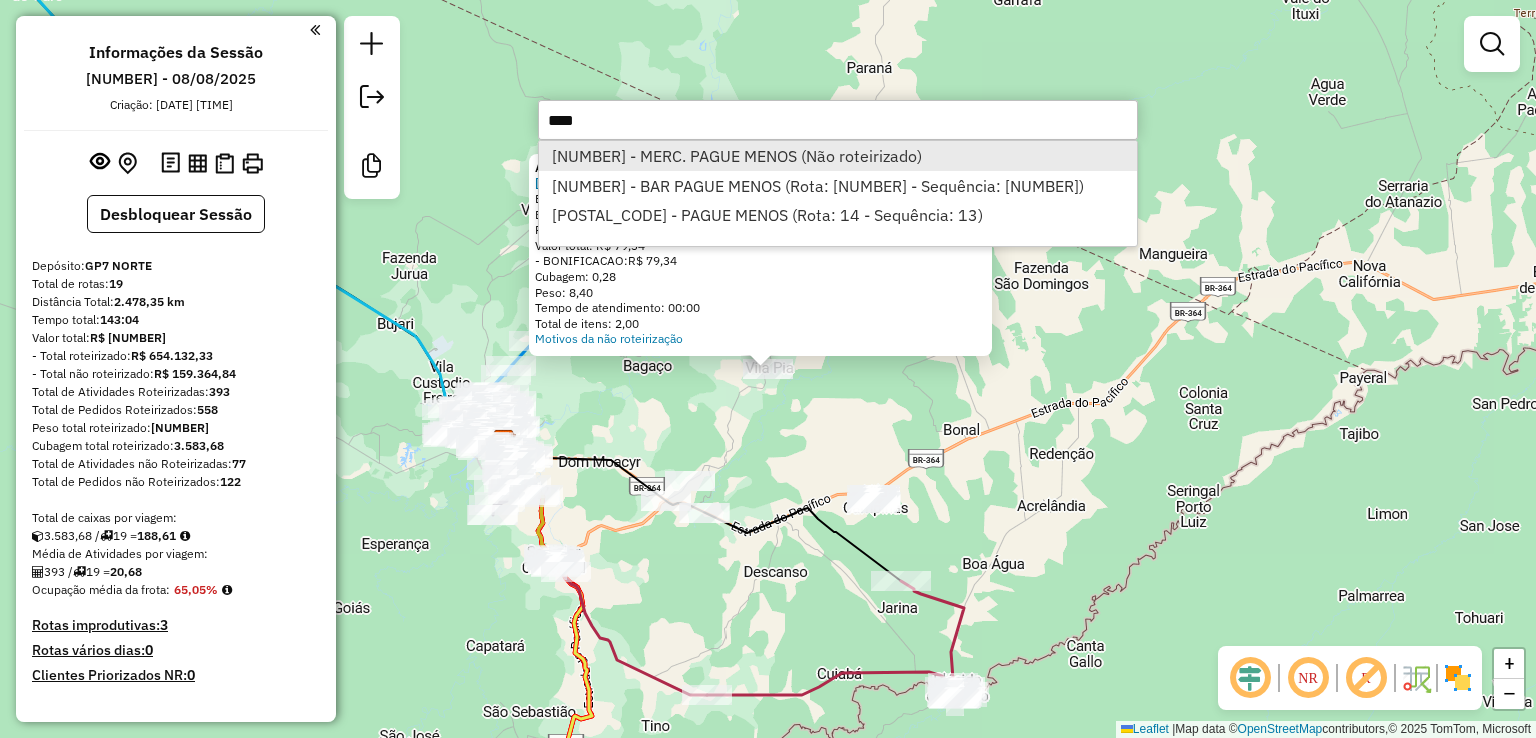 type on "****" 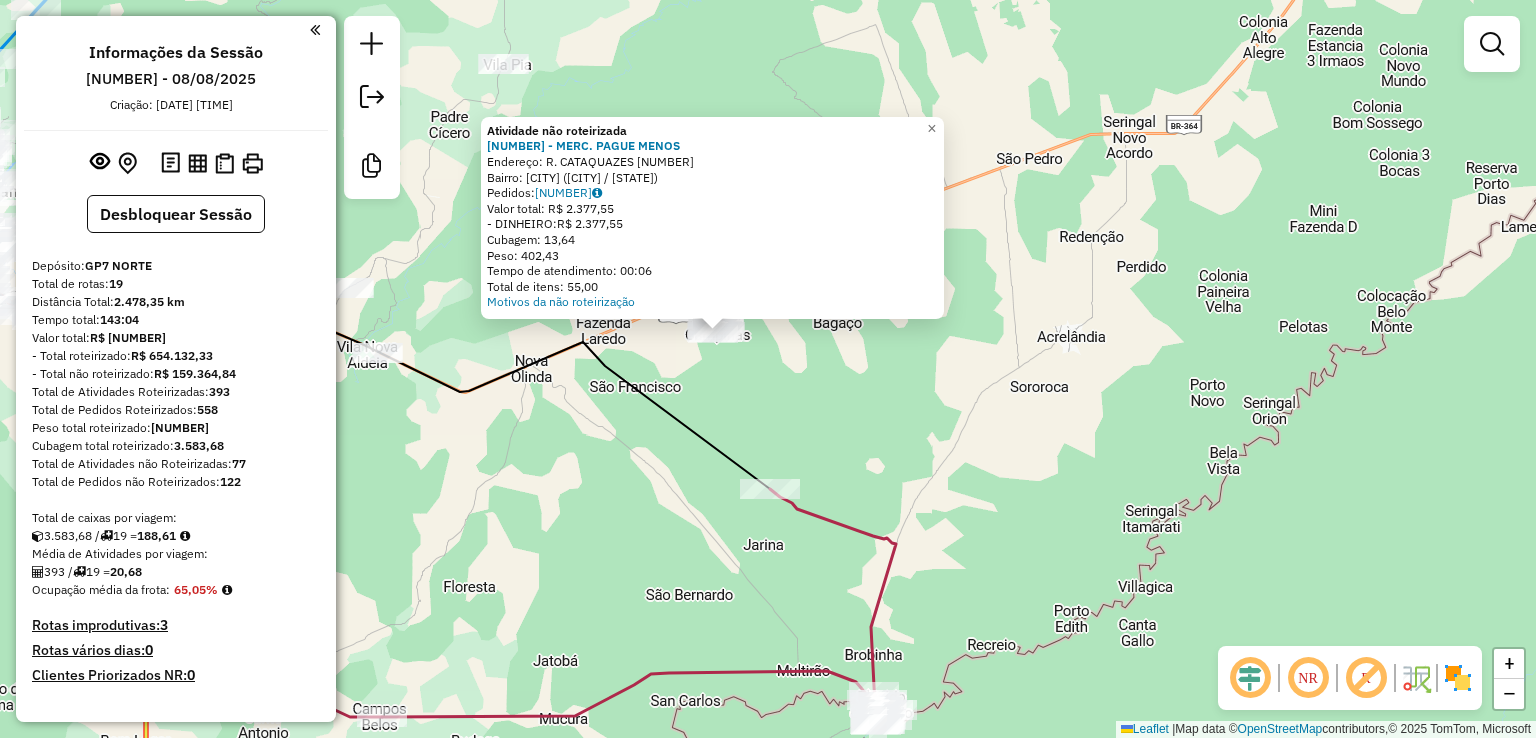 click on "Atividade não roteirizada [NUMBER] - MERC. PAGUE MENOS Endereço: R. CATAQUAZES [NUMBER] Bairro: CAMPINAS ([PLACIDO DE CASTRO] / AC) Pedidos: [NUMBER] Valor total: R$ 2.377,55 - DINHEIRO: R$ 2.377,55 Cubagem: 13,64 Peso: 402,43 Tempo de atendimento: 00:06 Total de itens: 55,00 Motivos da não roteirização × Janela de atendimento Grade de atendimento Capacidade Transportadoras Veículos Cliente Pedidos Rotas Selecione os dias de semana para filtrar as janelas de atendimento Seg Ter Qua Qui Sex Sáb Dom Informe o período da janela de atendimento: De: Até: Filtrar exatamente a janela do cliente Considerar janela de atendimento padrão Selecione os dias de semana para filtrar as grades de atendimento Seg Ter Qua Qui Sex Sáb Dom Considerar clientes sem dia de atendimento cadastrado Clientes fora do dia de atendimento selecionado Filtrar as atividades entre os valores definidos abaixo: Peso mínimo: Peso máximo: Cubagem mínima: Cubagem máxima: De: De:" 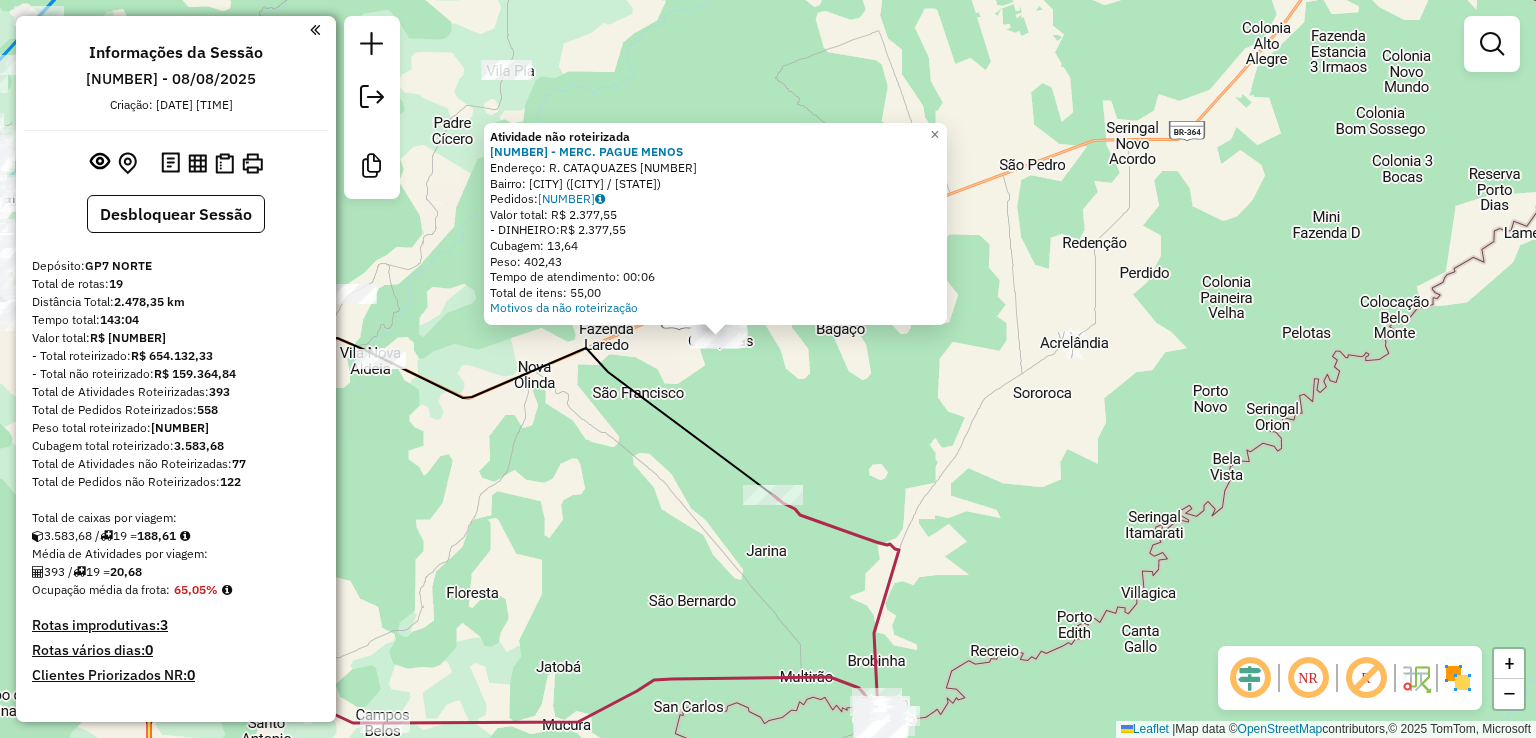 drag, startPoint x: 749, startPoint y: 396, endPoint x: 969, endPoint y: 387, distance: 220.18402 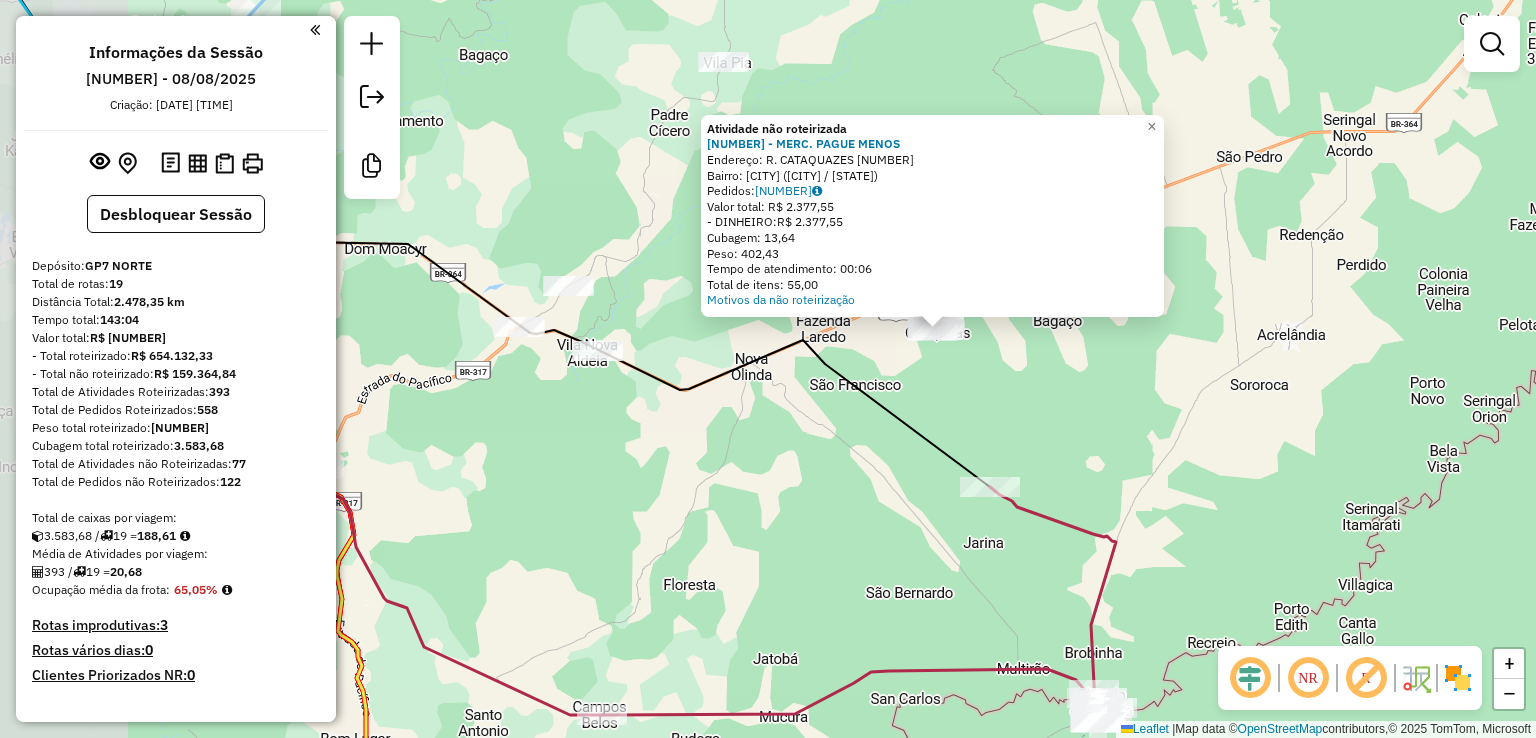 click on "Atividade não roteirizada [NUMBER] - MERC. PAGUE MENOS Endereço: R. CATAQUAZES [NUMBER] Bairro: CAMPINAS ([PLACIDO DE CASTRO] / AC) Pedidos: [NUMBER] Valor total: R$ 2.377,55 - DINHEIRO: R$ 2.377,55 Cubagem: 13,64 Peso: 402,43 Tempo de atendimento: 00:06 Total de itens: 55,00 Motivos da não roteirização × Janela de atendimento Grade de atendimento Capacidade Transportadoras Veículos Cliente Pedidos Rotas Selecione os dias de semana para filtrar as janelas de atendimento Seg Ter Qua Qui Sex Sáb Dom Informe o período da janela de atendimento: De: Até: Filtrar exatamente a janela do cliente Considerar janela de atendimento padrão Selecione os dias de semana para filtrar as grades de atendimento Seg Ter Qua Qui Sex Sáb Dom Considerar clientes sem dia de atendimento cadastrado Clientes fora do dia de atendimento selecionado Filtrar as atividades entre os valores definidos abaixo: Peso mínimo: Peso máximo: Cubagem mínima: Cubagem máxima: De: De:" 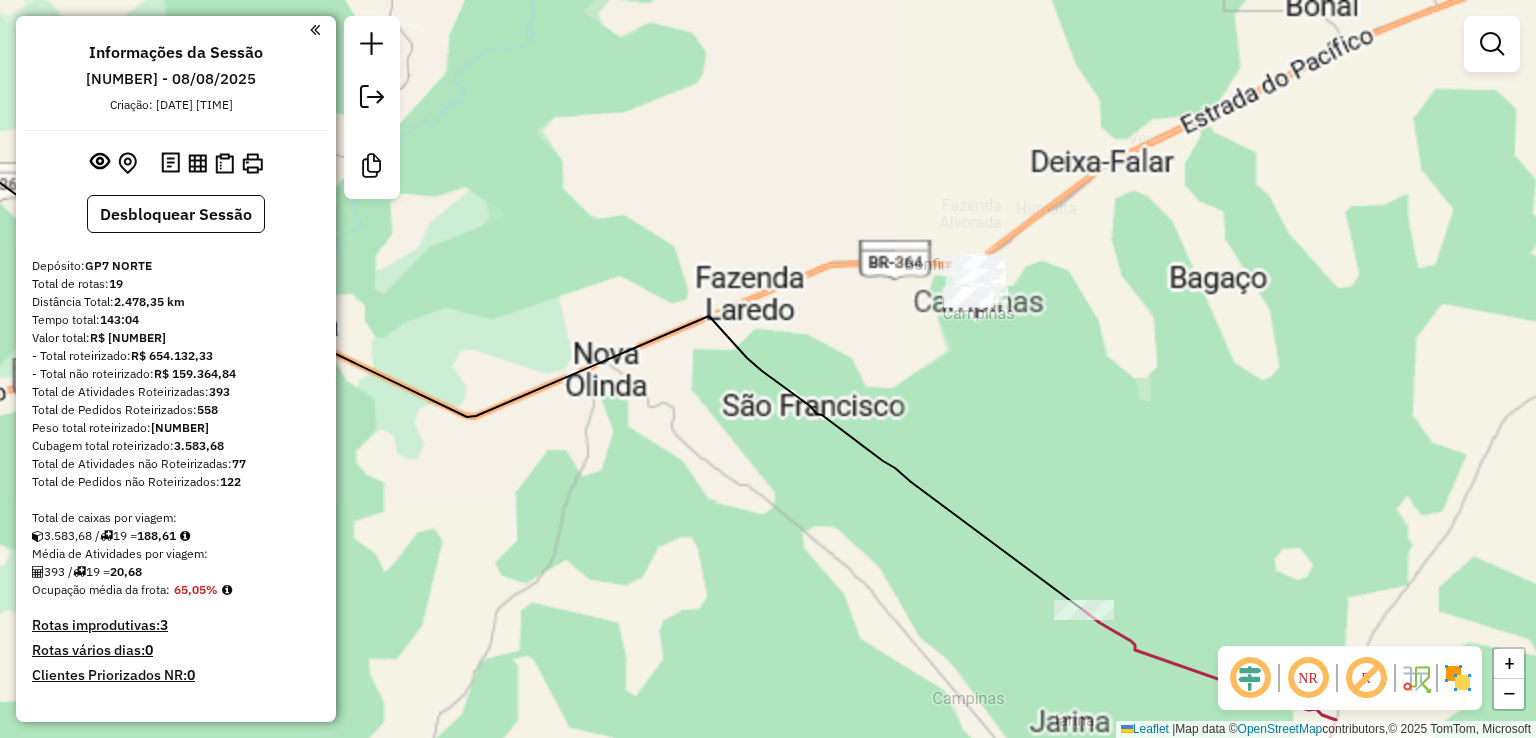 click on "Janela de atendimento Grade de atendimento Capacidade Transportadoras Veículos Cliente Pedidos  Rotas Selecione os dias de semana para filtrar as janelas de atendimento  Seg   Ter   Qua   Qui   Sex   Sáb   Dom  Informe o período da janela de atendimento: De: Até:  Filtrar exatamente a janela do cliente  Considerar janela de atendimento padrão  Selecione os dias de semana para filtrar as grades de atendimento  Seg   Ter   Qua   Qui   Sex   Sáb   Dom   Considerar clientes sem dia de atendimento cadastrado  Clientes fora do dia de atendimento selecionado Filtrar as atividades entre os valores definidos abaixo:  Peso mínimo:   Peso máximo:   Cubagem mínima:   Cubagem máxima:   De:   Até:  Filtrar as atividades entre o tempo de atendimento definido abaixo:  De:   Até:   Considerar capacidade total dos clientes não roteirizados Transportadora: Selecione um ou mais itens Tipo de veículo: Selecione um ou mais itens Veículo: Selecione um ou mais itens Motorista: Selecione um ou mais itens Nome: Rótulo:" 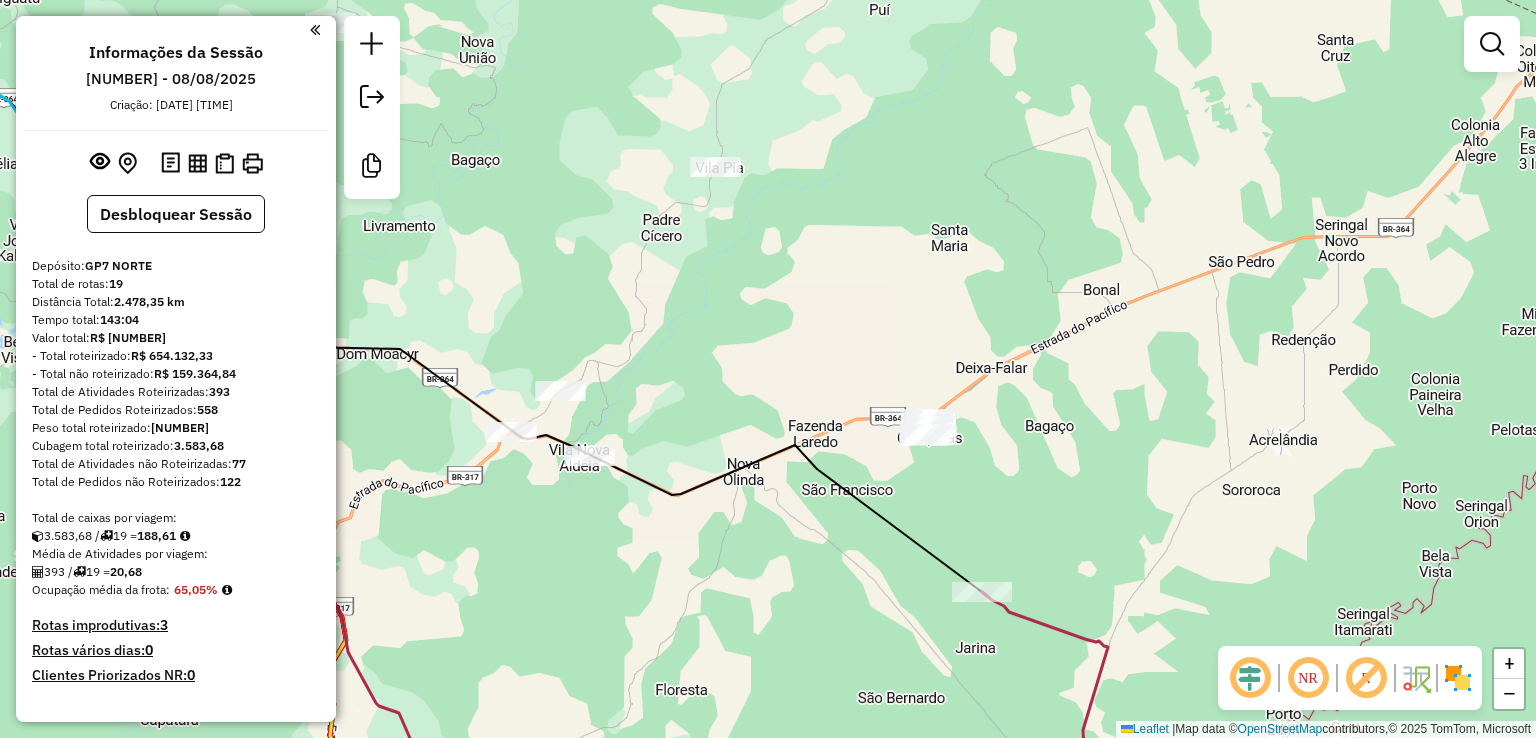 drag, startPoint x: 812, startPoint y: 280, endPoint x: 803, endPoint y: 273, distance: 11.401754 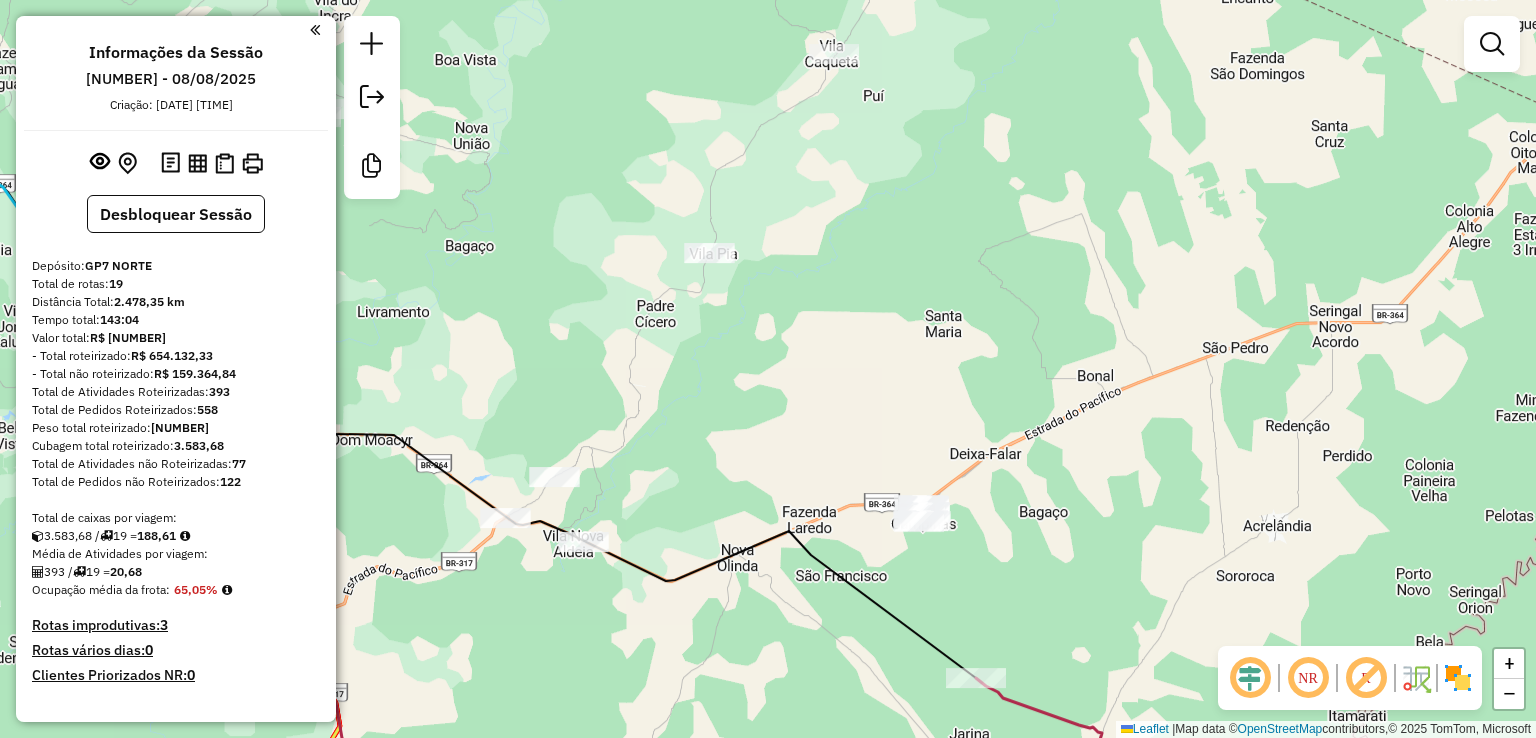 drag, startPoint x: 774, startPoint y: 174, endPoint x: 744, endPoint y: 366, distance: 194.32962 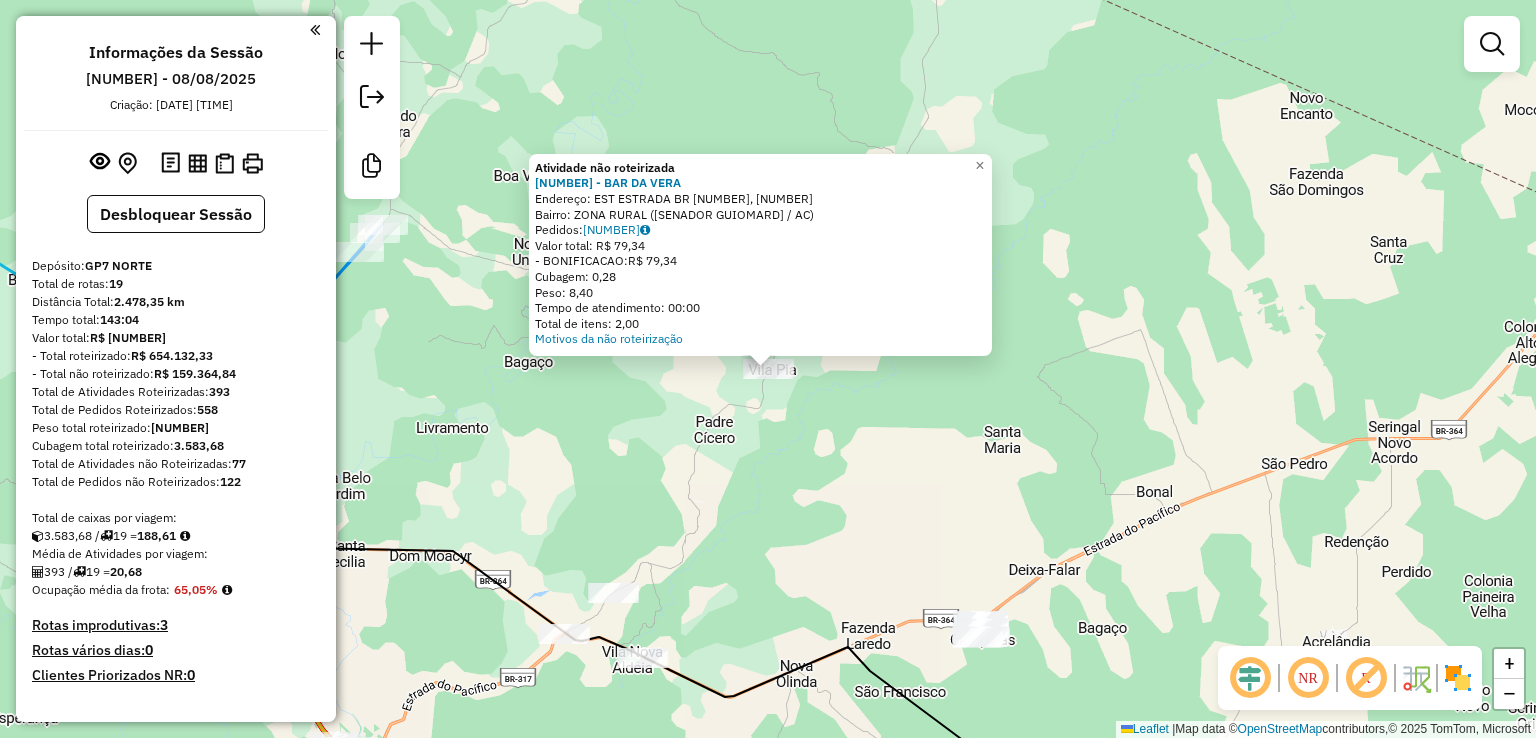 click on "Atividade não roteirizada [NUMBER] - [COMPANY] Endereço: EST ESTRADA BR [NUMBER], [NUMBER] Bairro: [AREA] ([CITY] / [STATE]) Pedidos: [NUMBER] Valor total: R$ [PRICE] -BONIFICACAO: R$ [PRICE] Cubagem: [CUBAGE] Peso: [WEIGHT] Tempo de atendimento: [TIME] Total de itens: [NUMBER] Motivos da não roteirização × Janela de atendimento Grade de atendimento Capacidade Transportadoras Veículos Cliente Pedidos Rotas Selecione os dias de semana para filtrar as janelas de atendimento Seg Ter Qua Qui Sex Sáb Dom Informe o período da janela de atendimento: De: Até: Filtrar exatamente a janela do cliente Considerar janela de atendimento padrão Selecione os dias de semana para filtrar as grades de atendimento Seg Ter Qua Qui Sex Sáb Dom Considerar clientes sem dia de atendimento cadastrado Clientes fora do dia de atendimento selecionado Filtrar as atividades entre os valores definidos abaixo: Peso mínimo: Peso máximo: Cubagem mínima: Cubagem máxima: De: Até: +" 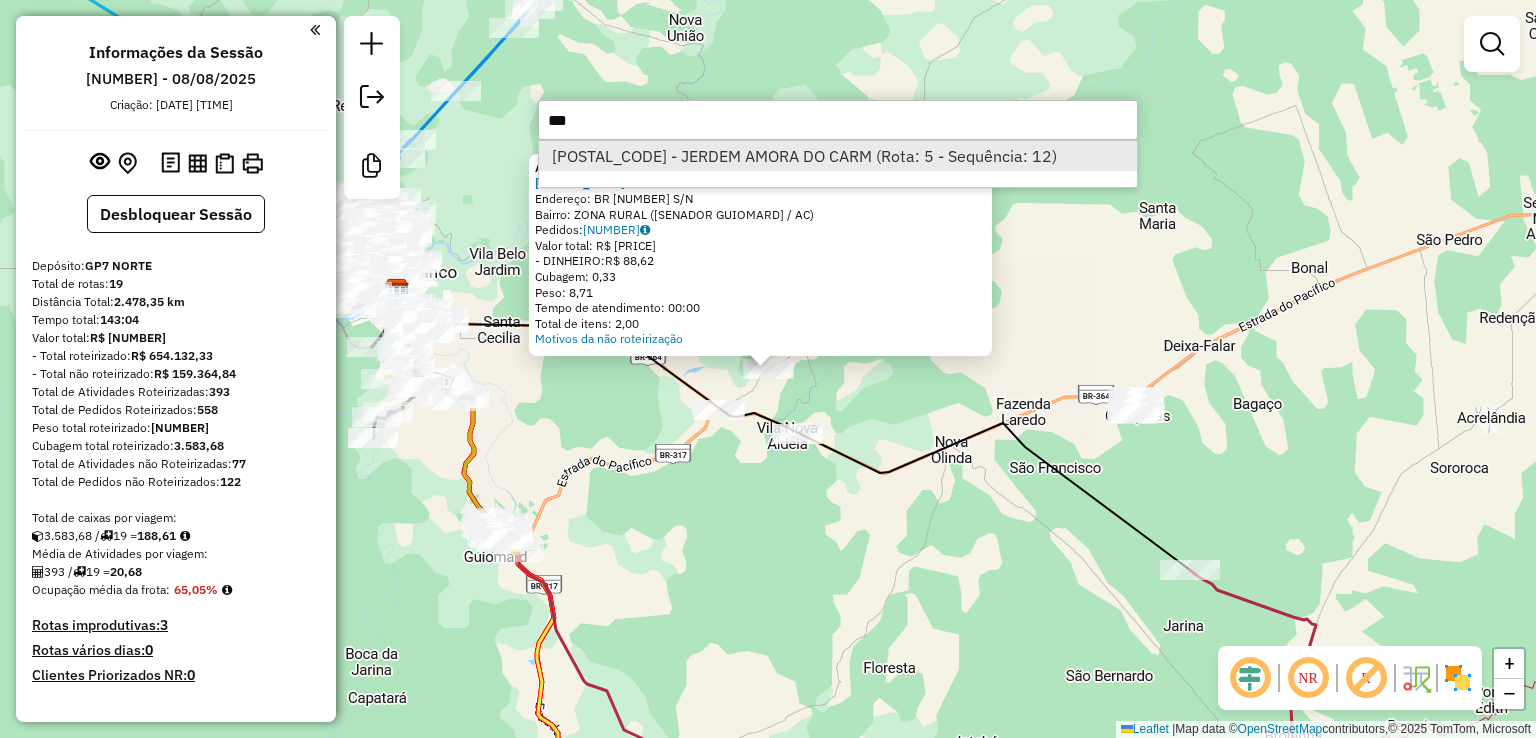type on "***" 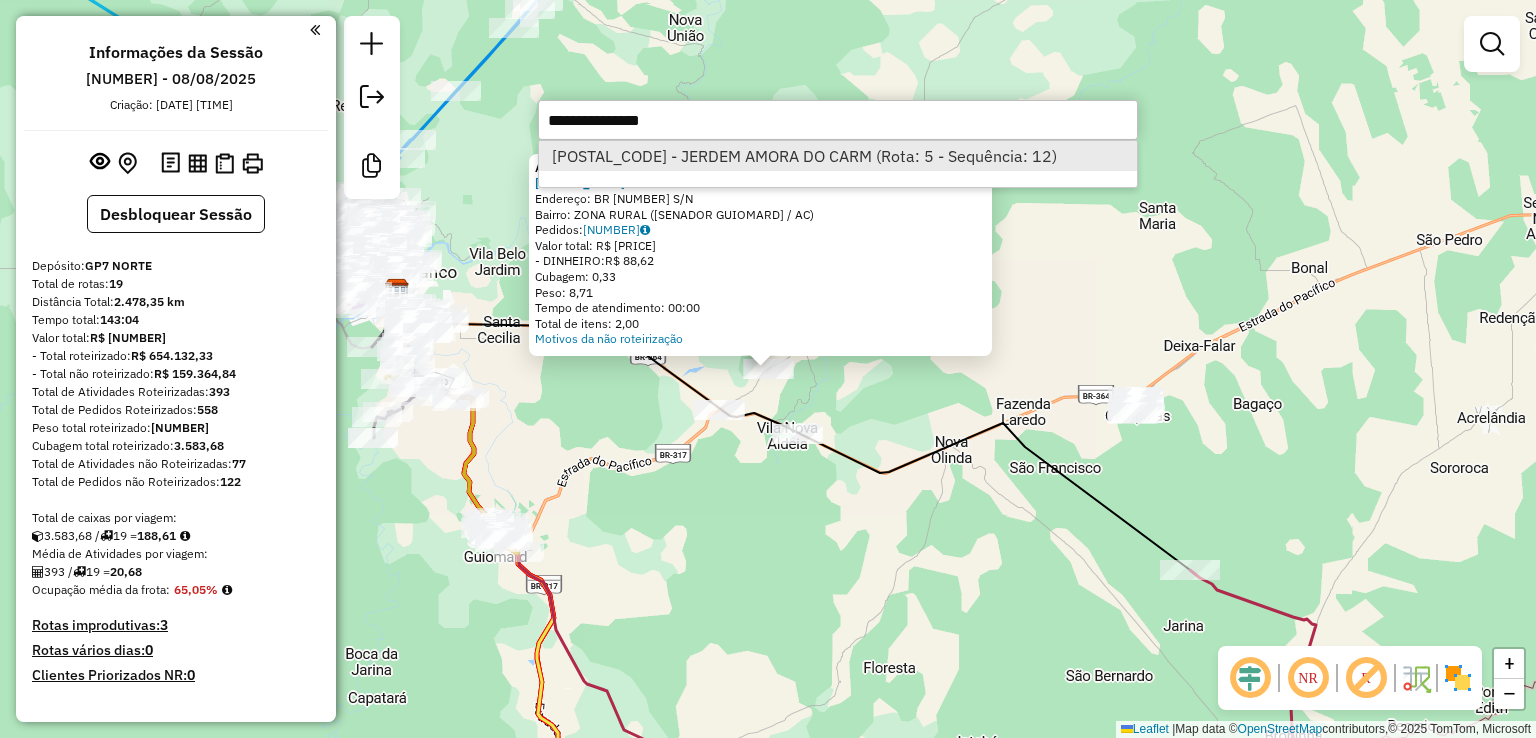 select on "**********" 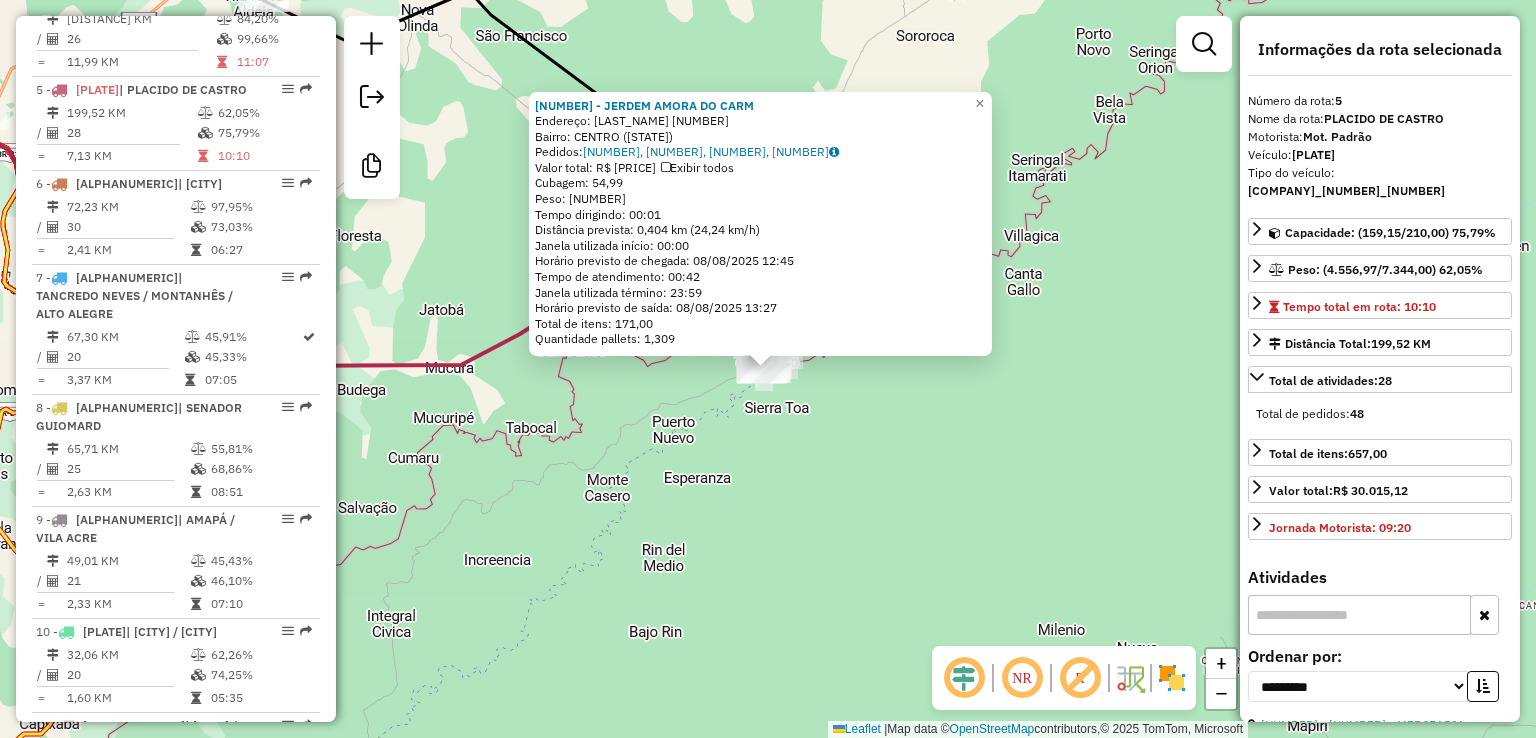 scroll, scrollTop: 1180, scrollLeft: 0, axis: vertical 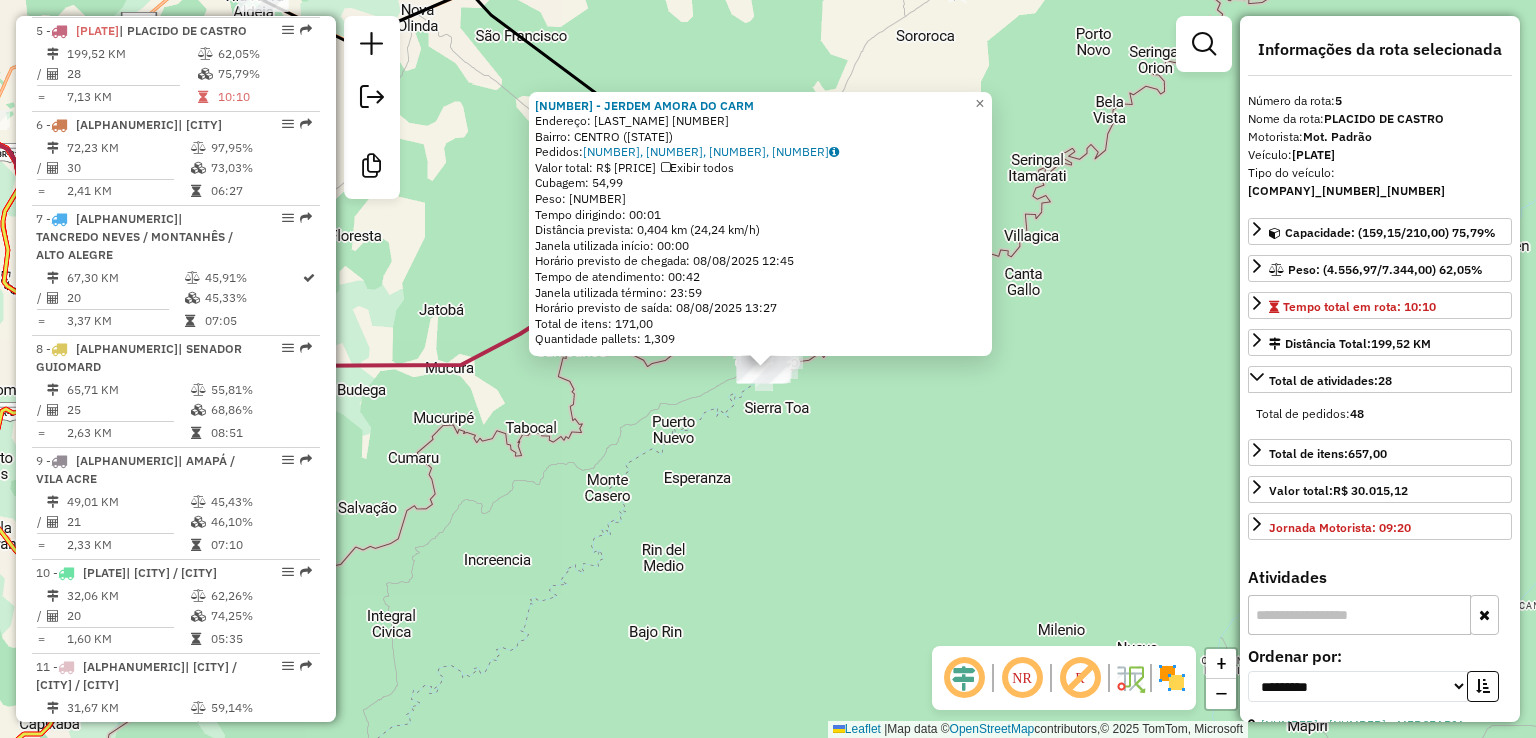 click on "Endereço: [LAST_NAME] [NUMBER] Bairro: CENTRO ([PLACIDO DE CASTRO] / AC) Pedidos: [NUMBER], [NUMBER], [NUMBER], [NUMBER] Valor total: R$ 8.415,09 Exibir todos Cubagem: 54,99 Peso: 1.588,84 Tempo dirigindo: 00:01 Distância prevista: 0,404 km (24,24 km/h) Janela utilizada início: 00:00 Horário previsto de chegada: 08/08/2025 12:45 Tempo de atendimento: 00:42 Janela utilizada término: 23:59 Horário previsto de saída: 08/08/2025 13:27 Total de itens: 171,00 Quantidade pallets: 1,309 × Janela de atendimento Grade de atendimento Capacidade Transportadoras Veículos Cliente Pedidos Rotas Selecione os dias de semana para filtrar as janelas de atendimento Seg Ter Qua Qui Sex Sáb Dom Informe o período da janela de atendimento: De: Até: Filtrar exatamente a janela do cliente Considerar janela de atendimento padrão Selecione os dias de semana para filtrar as grades de atendimento Seg Ter Qua Qui Sex Sáb Dom De: +" 